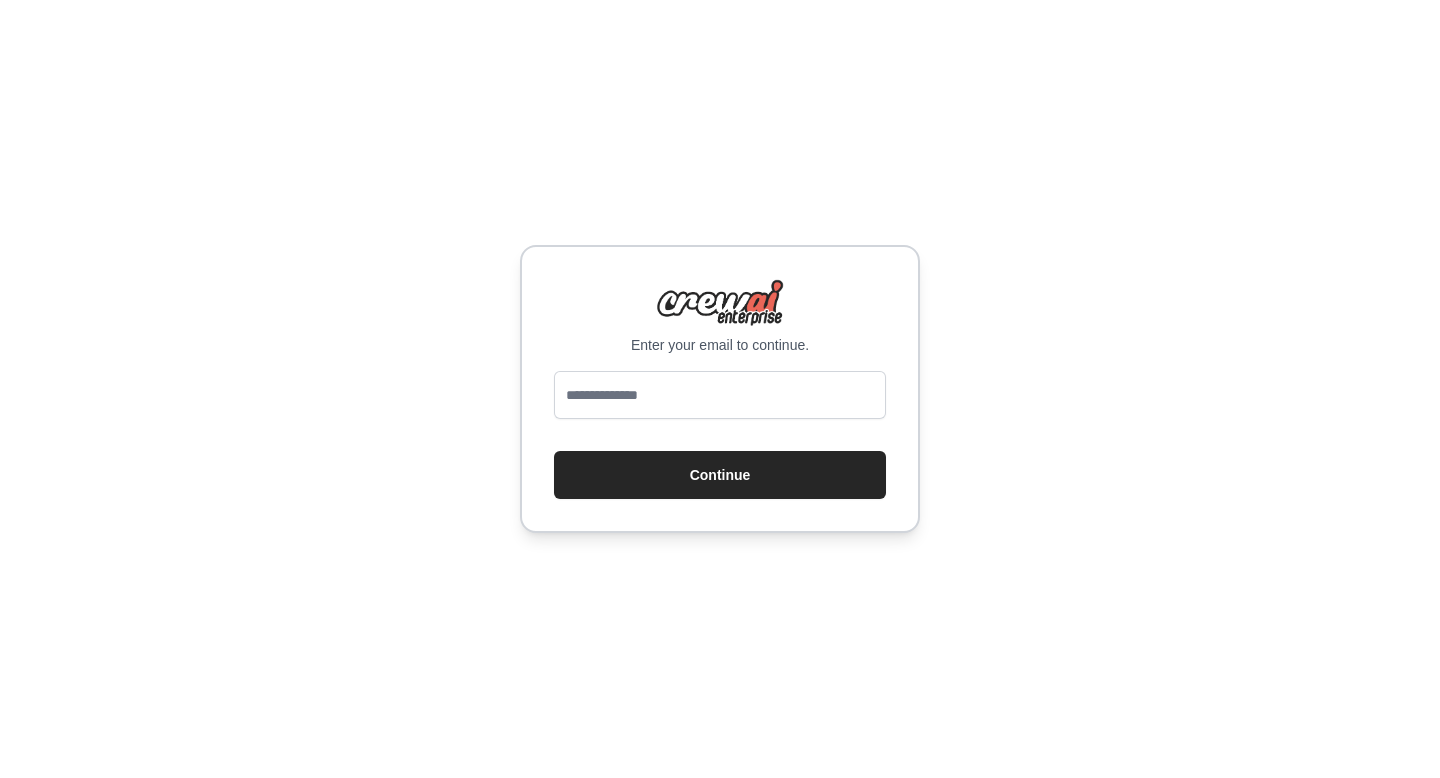 scroll, scrollTop: 0, scrollLeft: 0, axis: both 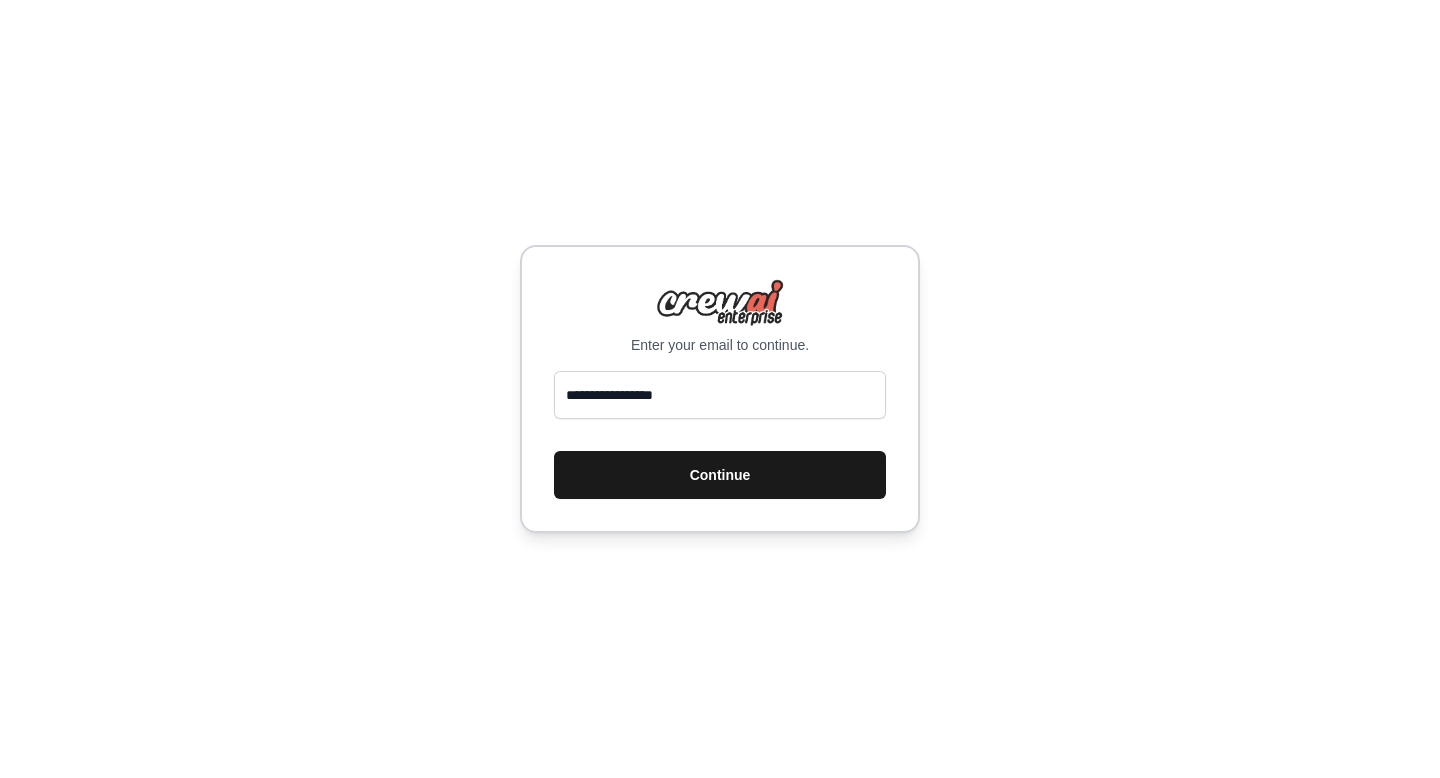 click on "Continue" at bounding box center (720, 475) 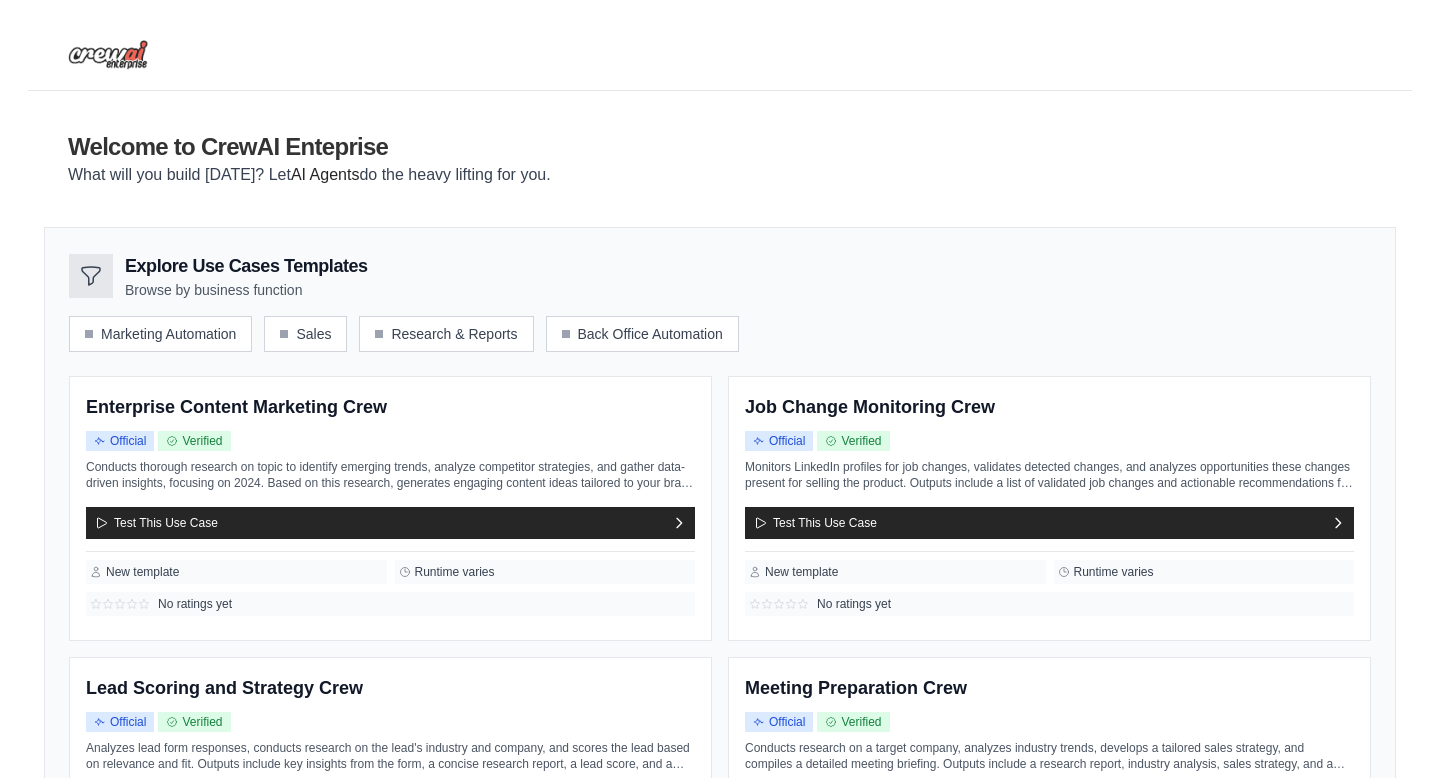 scroll, scrollTop: 0, scrollLeft: 0, axis: both 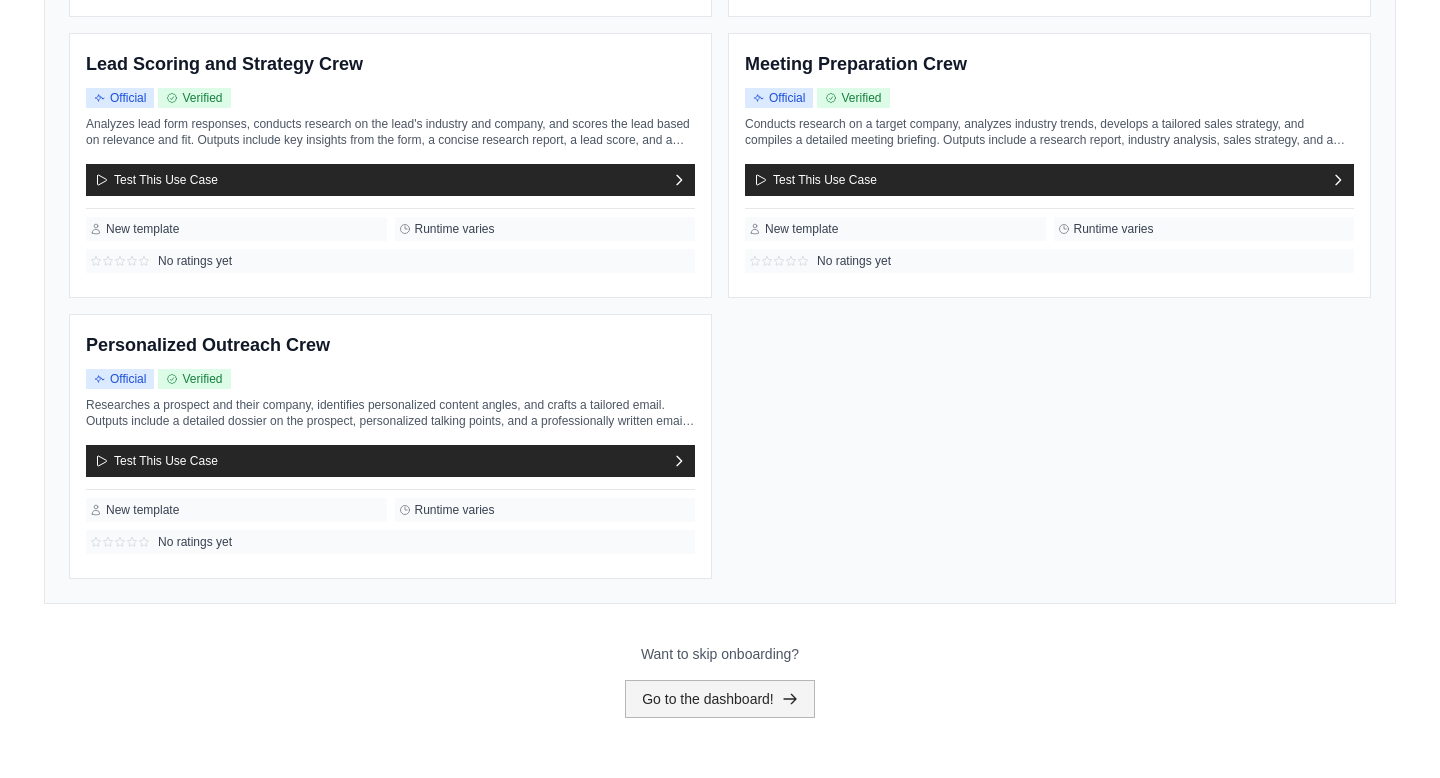 click on "Go to the dashboard!" at bounding box center [720, 699] 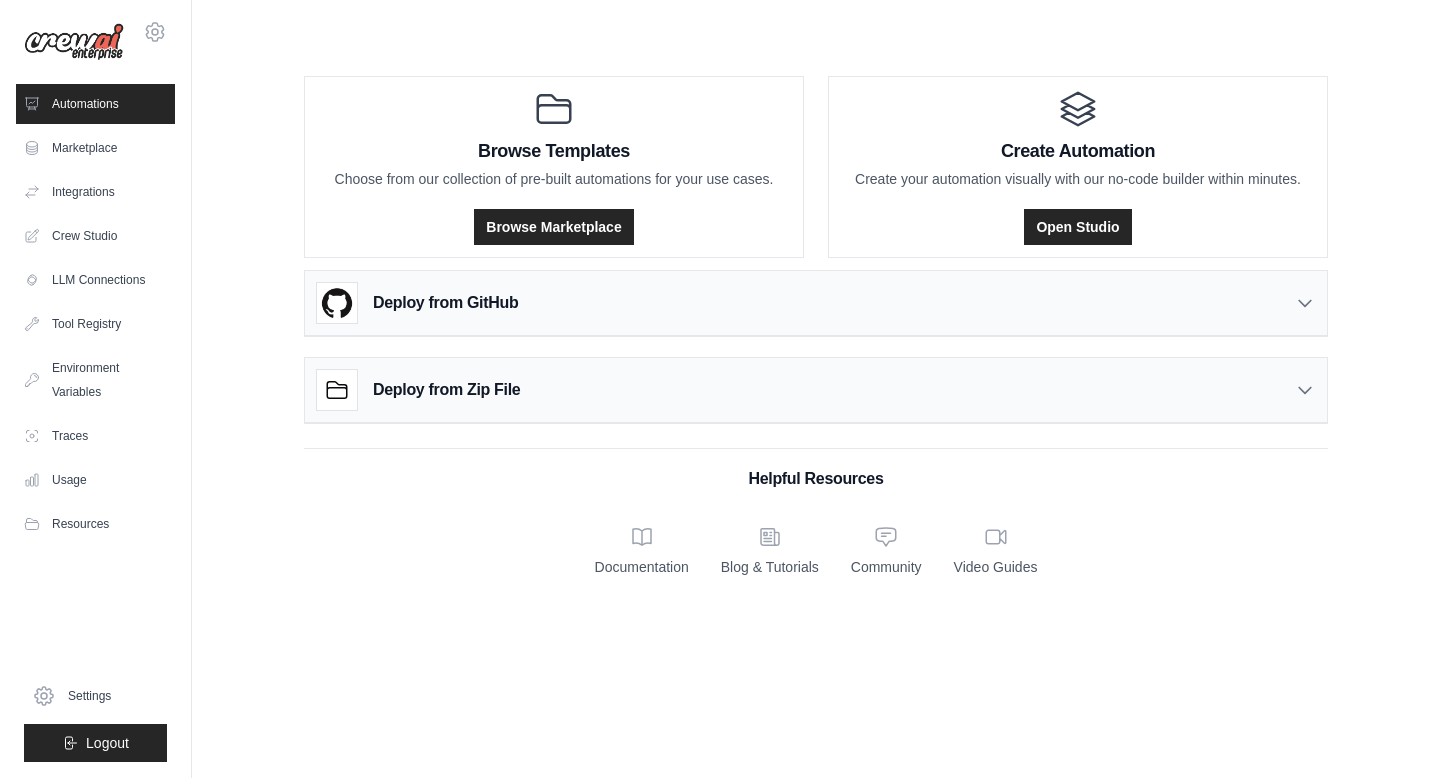 scroll, scrollTop: 0, scrollLeft: 0, axis: both 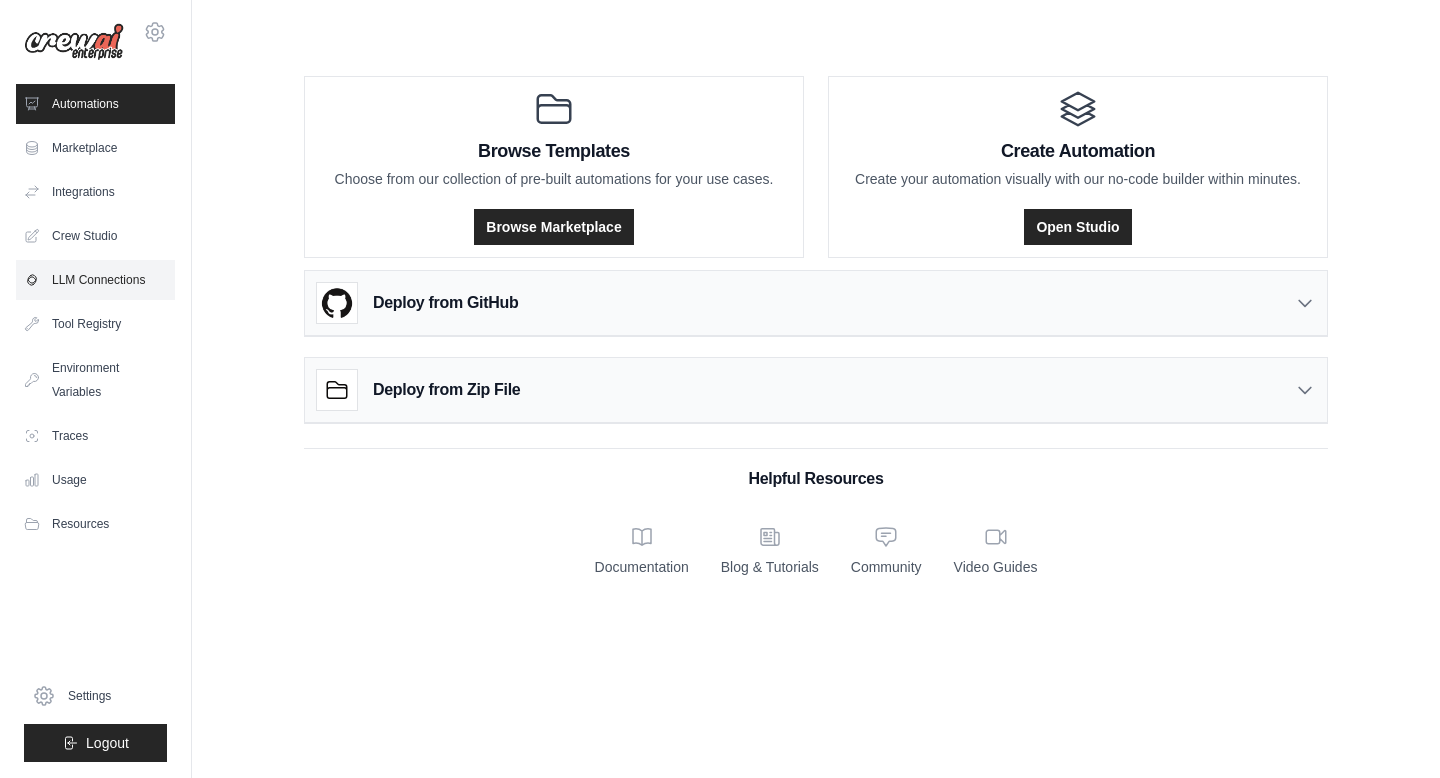 click on "LLM Connections" at bounding box center [95, 280] 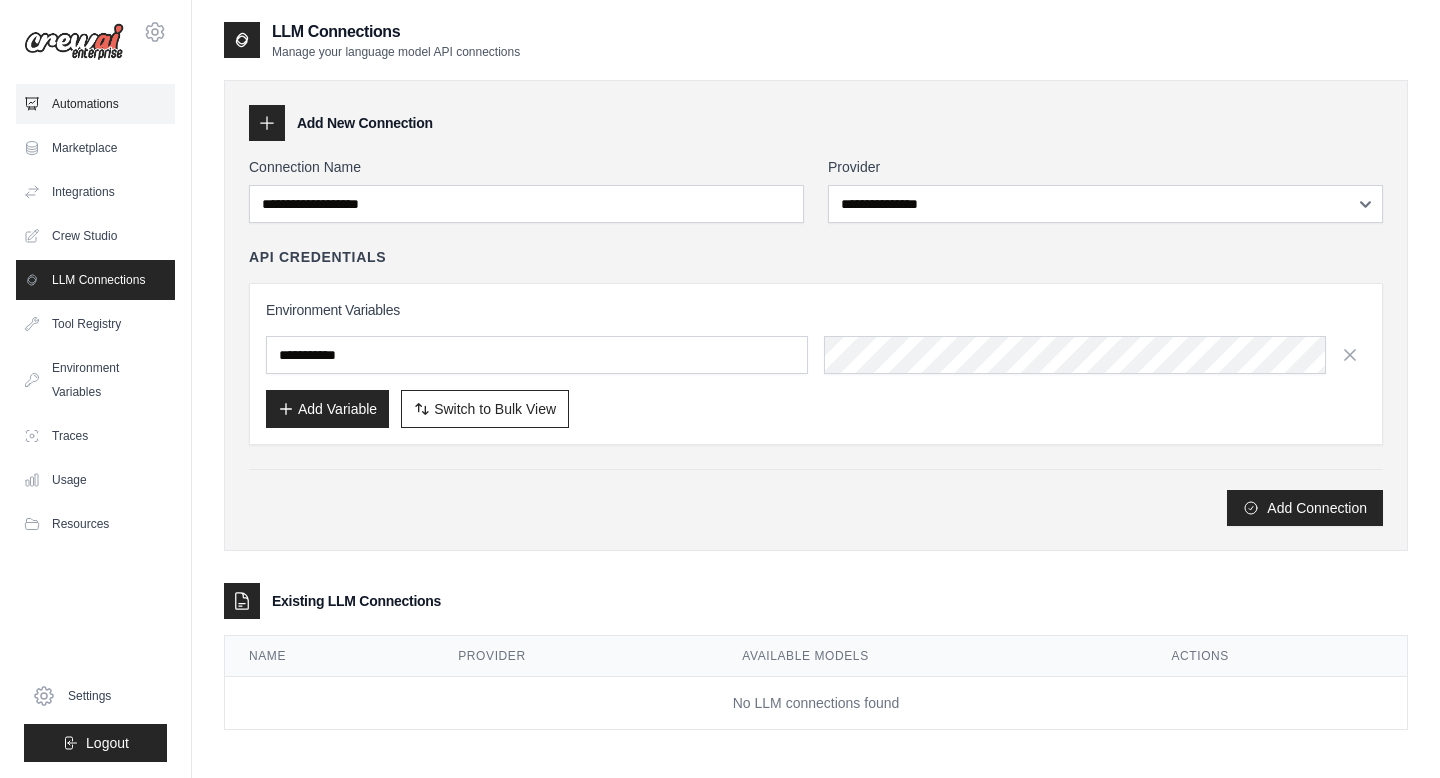 click on "Automations" at bounding box center (95, 104) 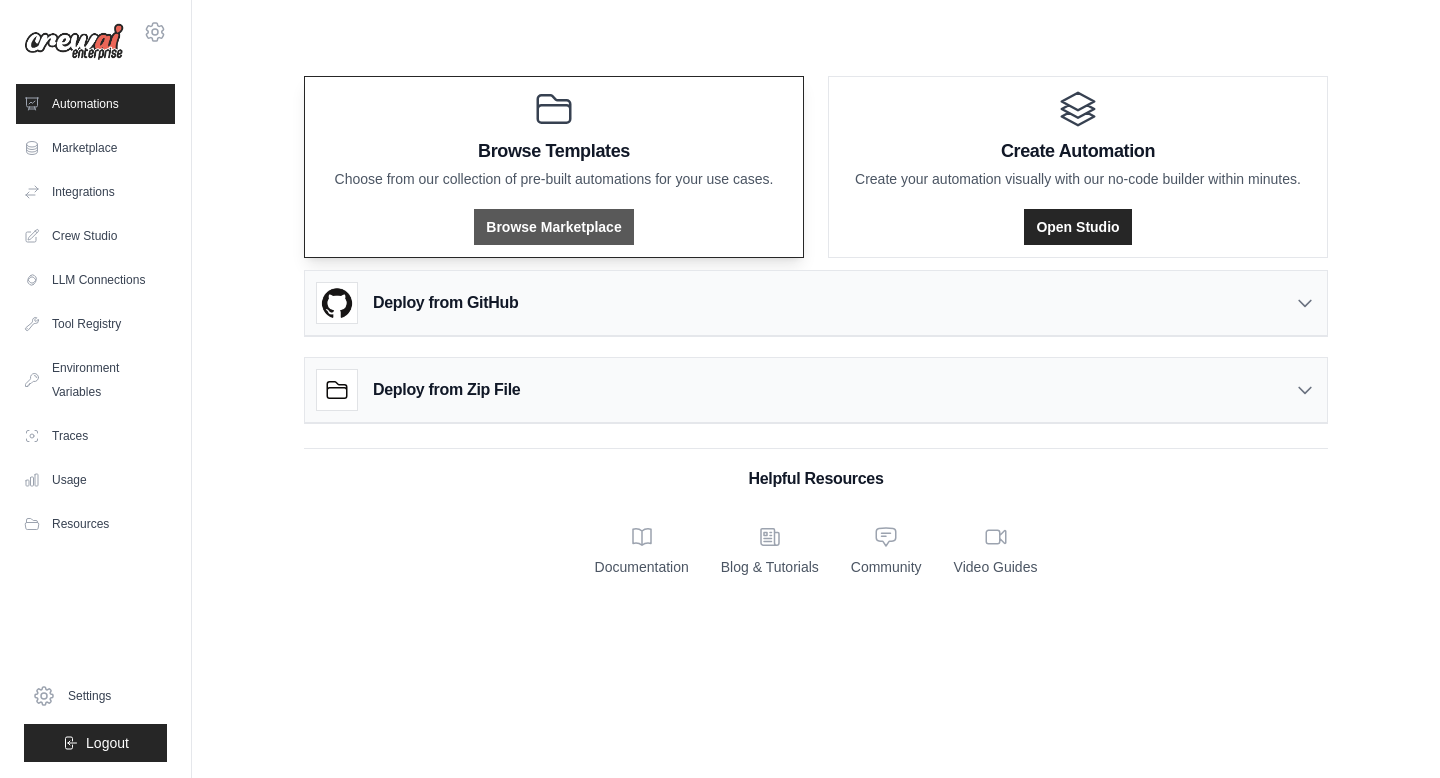 click on "Browse Marketplace" at bounding box center [553, 227] 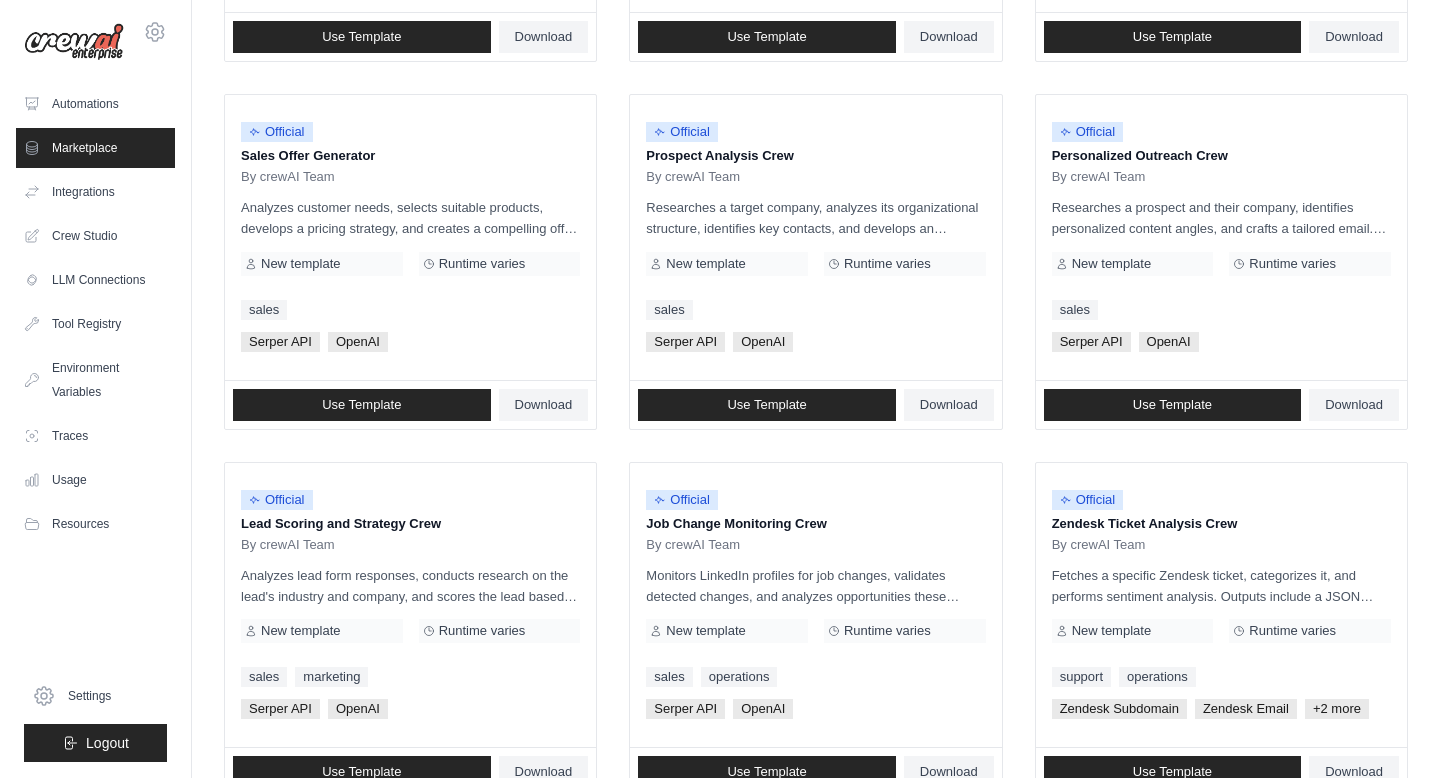 scroll, scrollTop: 1075, scrollLeft: 0, axis: vertical 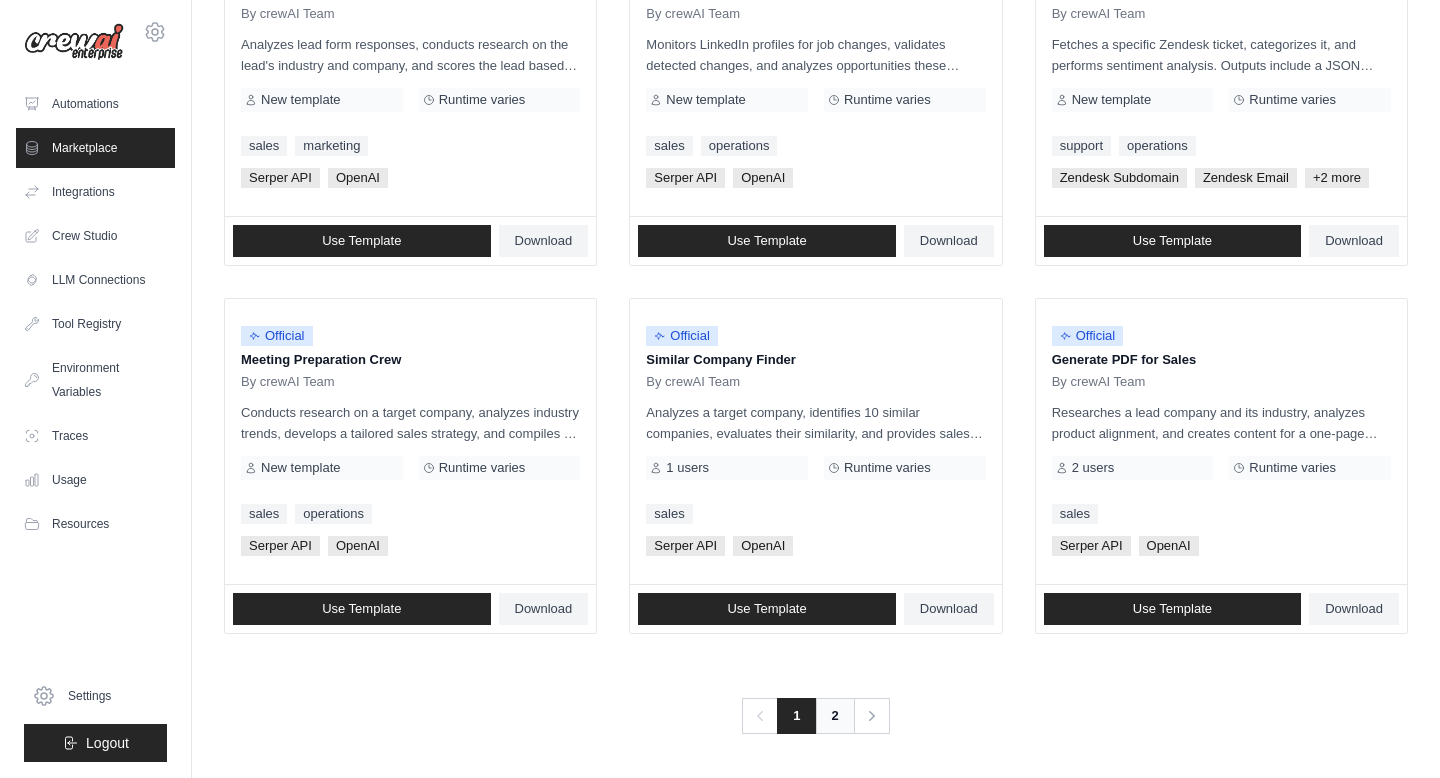 click on "2" at bounding box center [835, 716] 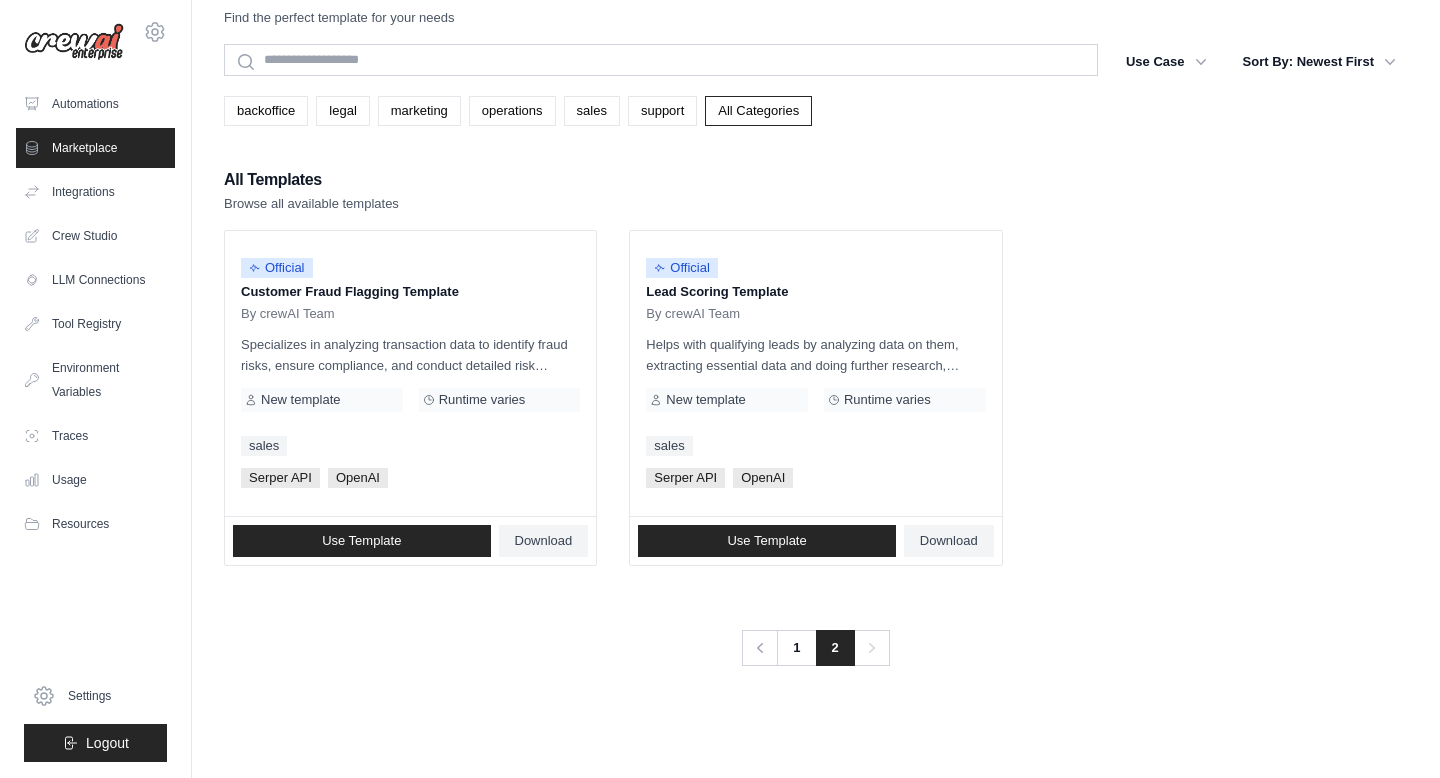 scroll, scrollTop: 0, scrollLeft: 0, axis: both 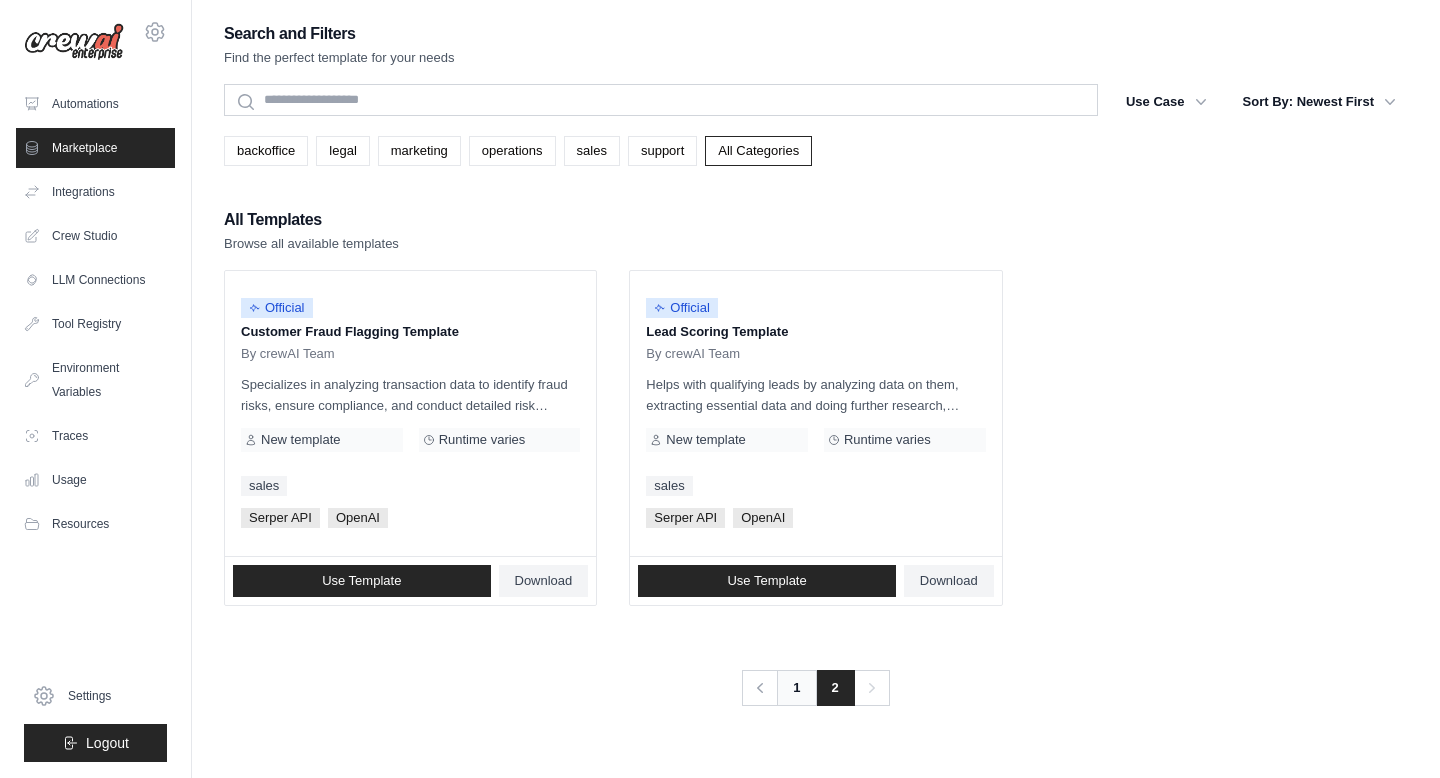 click on "1" at bounding box center [796, 688] 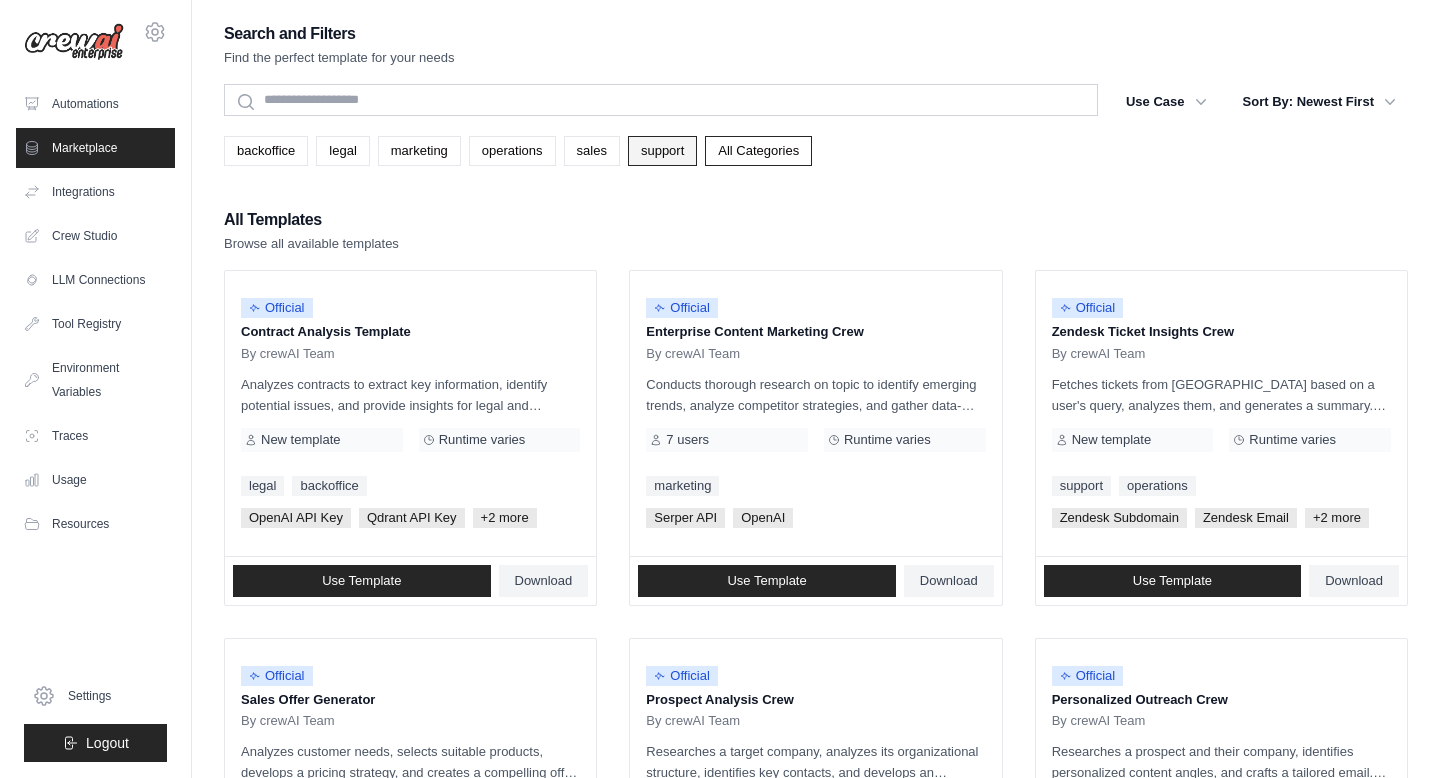 click on "support" at bounding box center [662, 151] 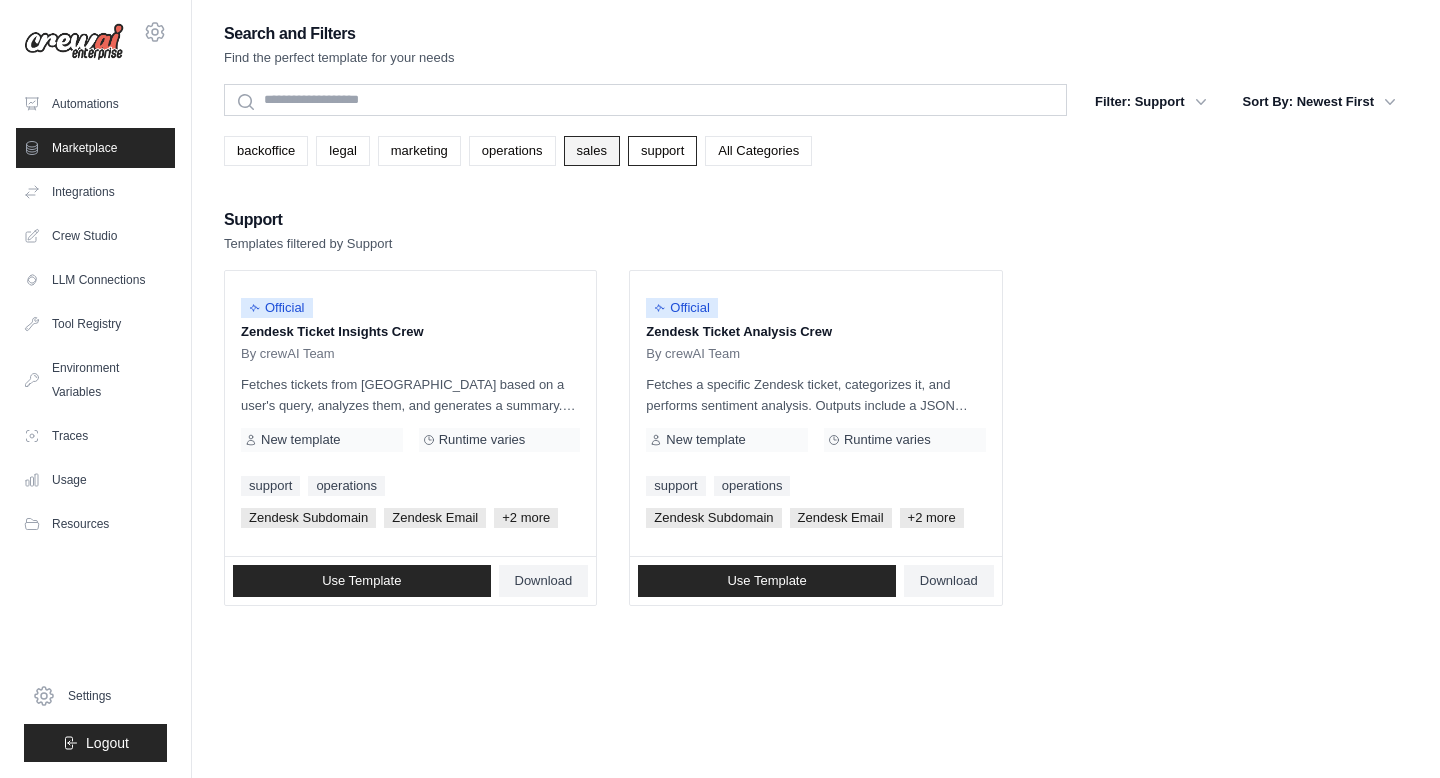 click on "sales" at bounding box center (592, 151) 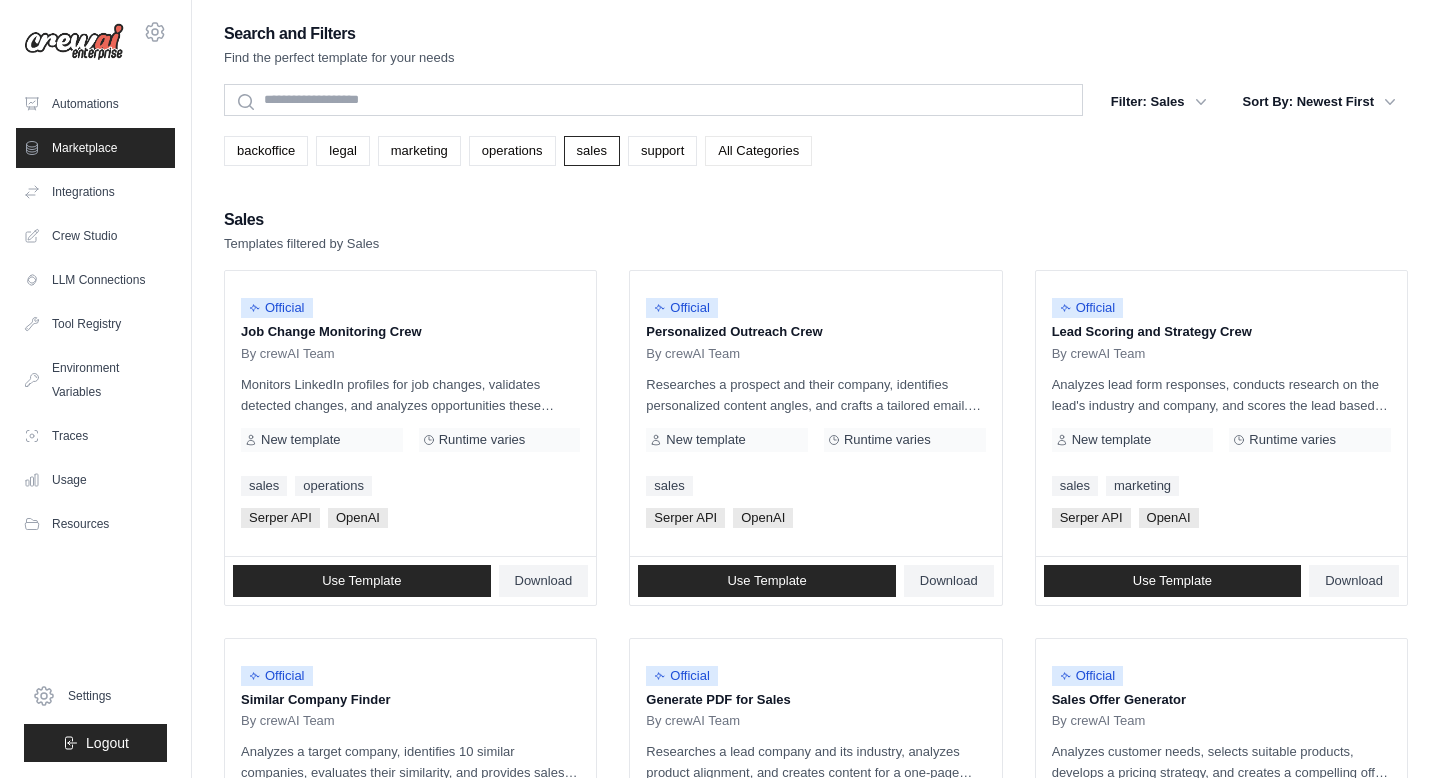 click on "All Categories" at bounding box center (758, 151) 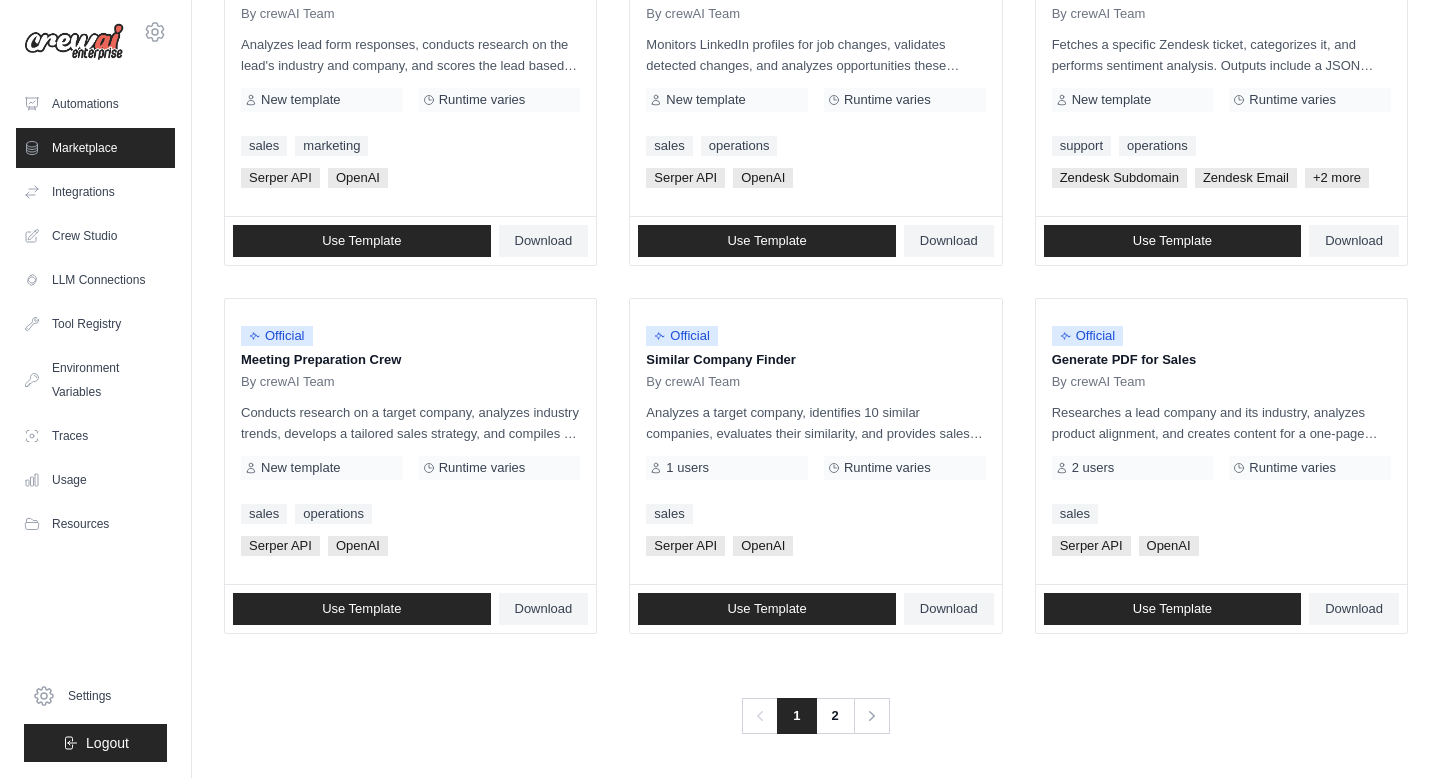scroll, scrollTop: 1072, scrollLeft: 0, axis: vertical 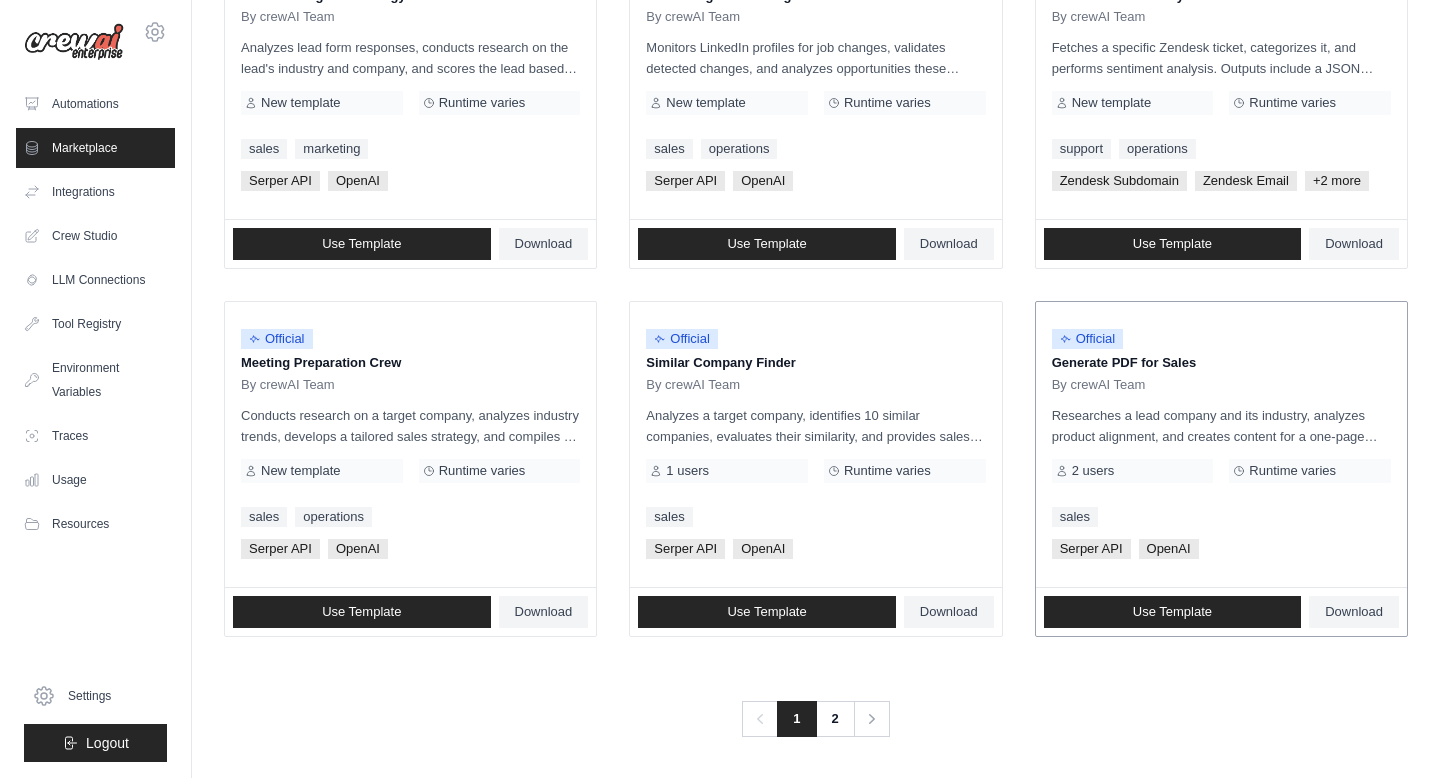 click on "Researches a lead company and its industry, analyzes product alignment, and creates content for a one-page sales PDF. The output includes a lead research report, product analysis, and a concise, structured sales pitch tailored to the lead's needs." at bounding box center [1221, 426] 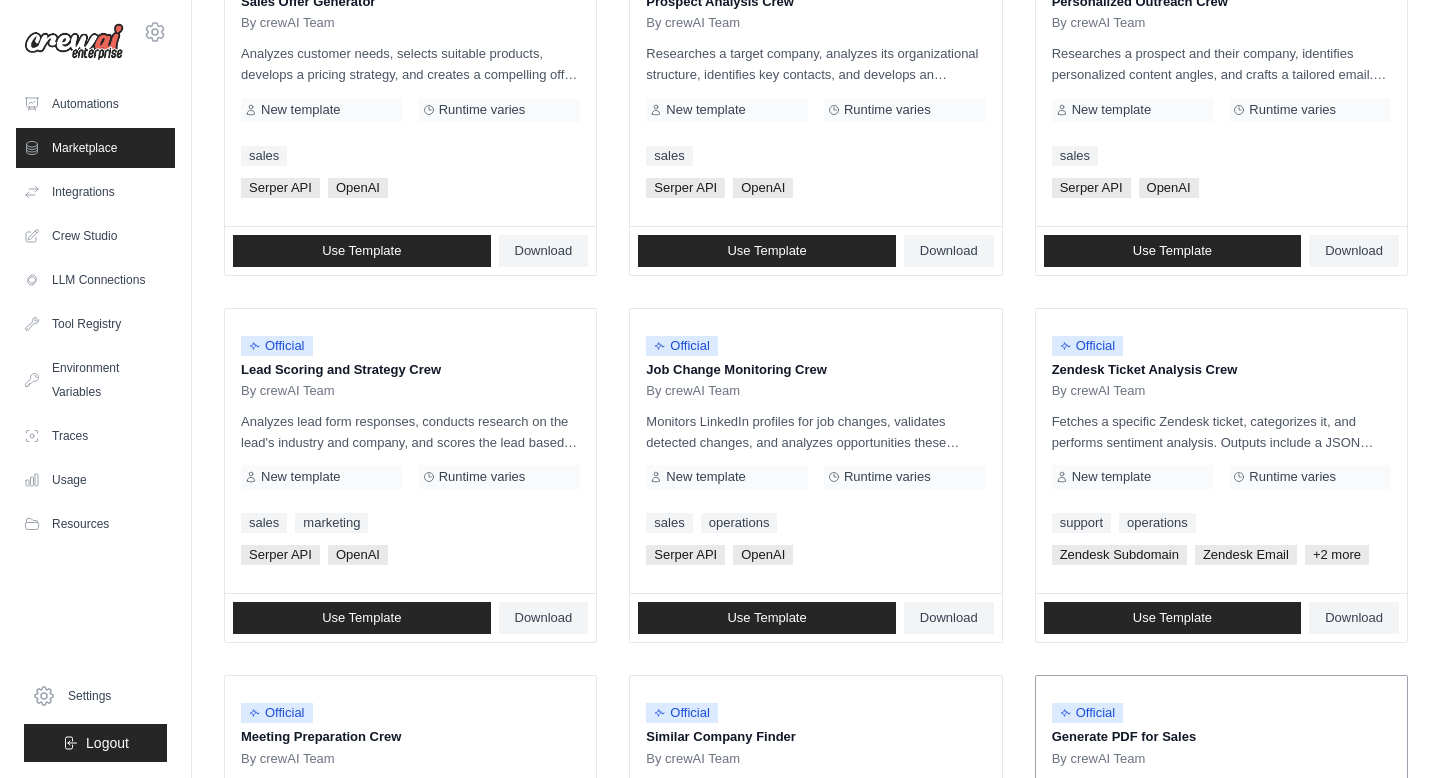 scroll, scrollTop: 0, scrollLeft: 0, axis: both 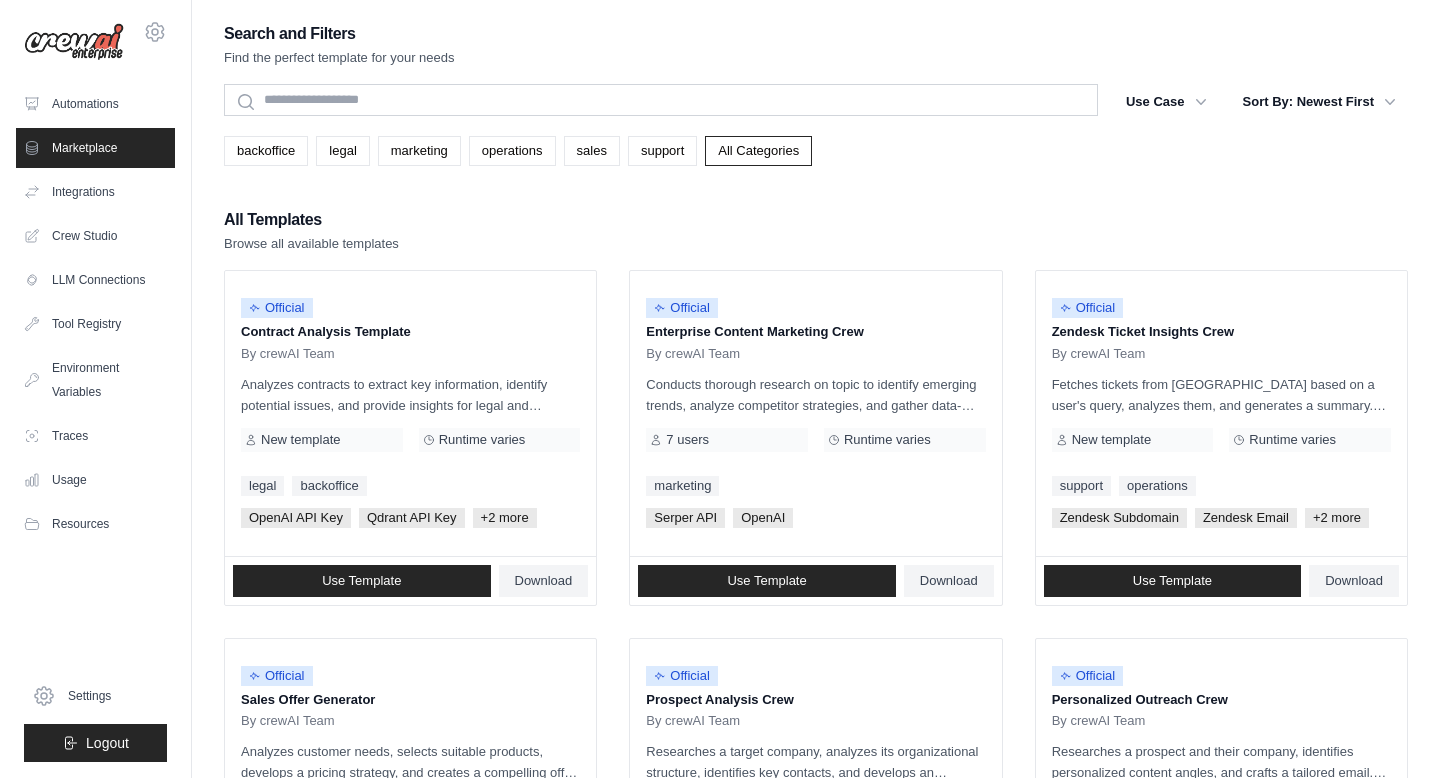 click on "Marketplace" at bounding box center [95, 148] 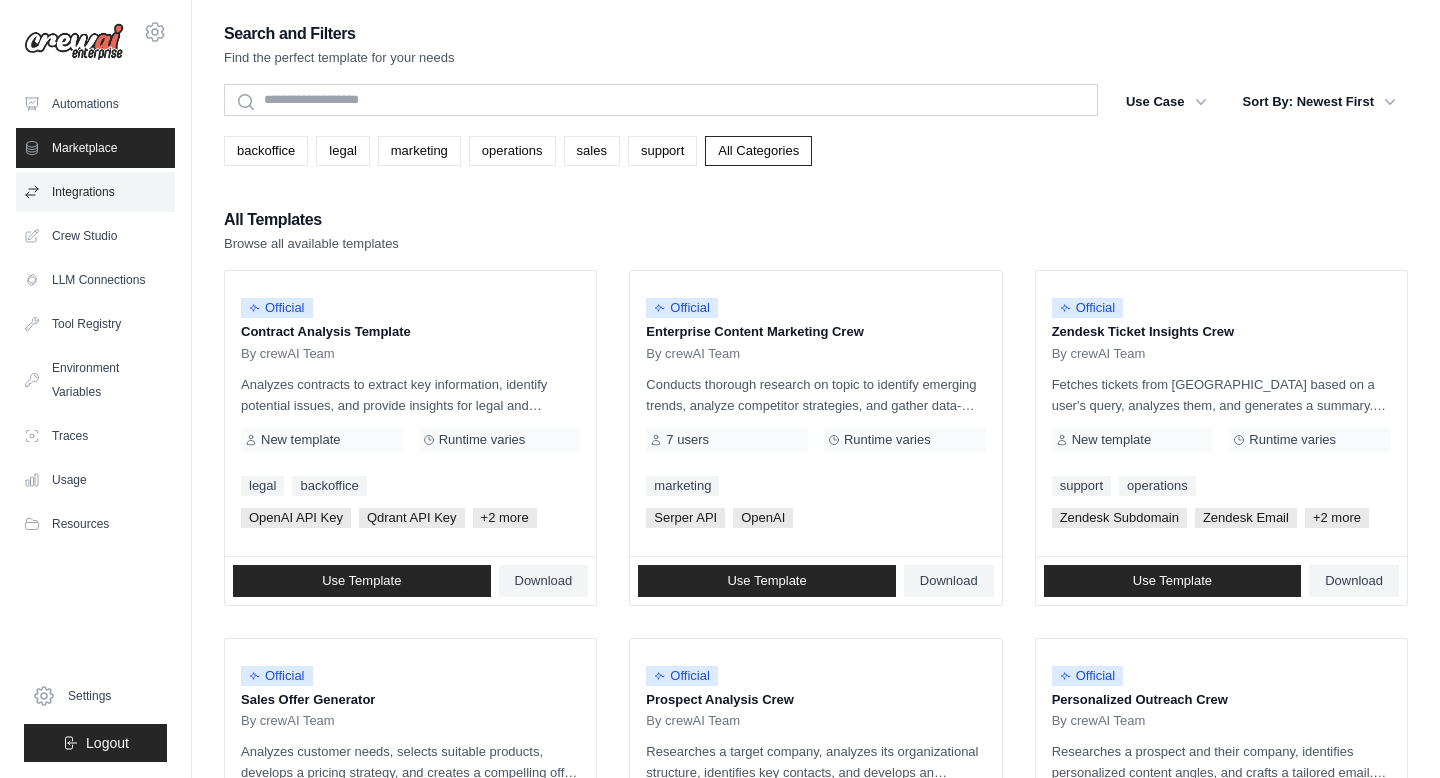 click on "Integrations" at bounding box center [95, 192] 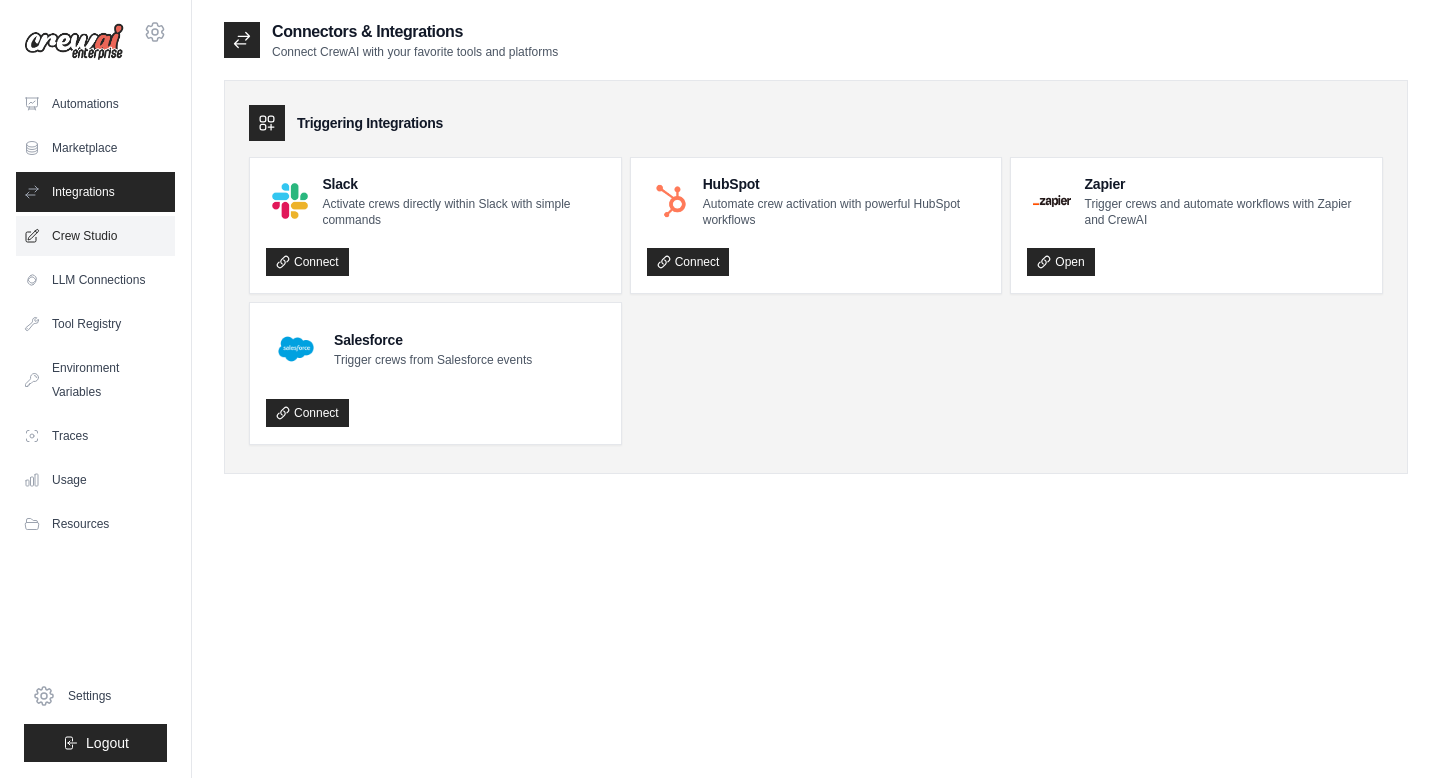 click on "Crew Studio" at bounding box center [95, 236] 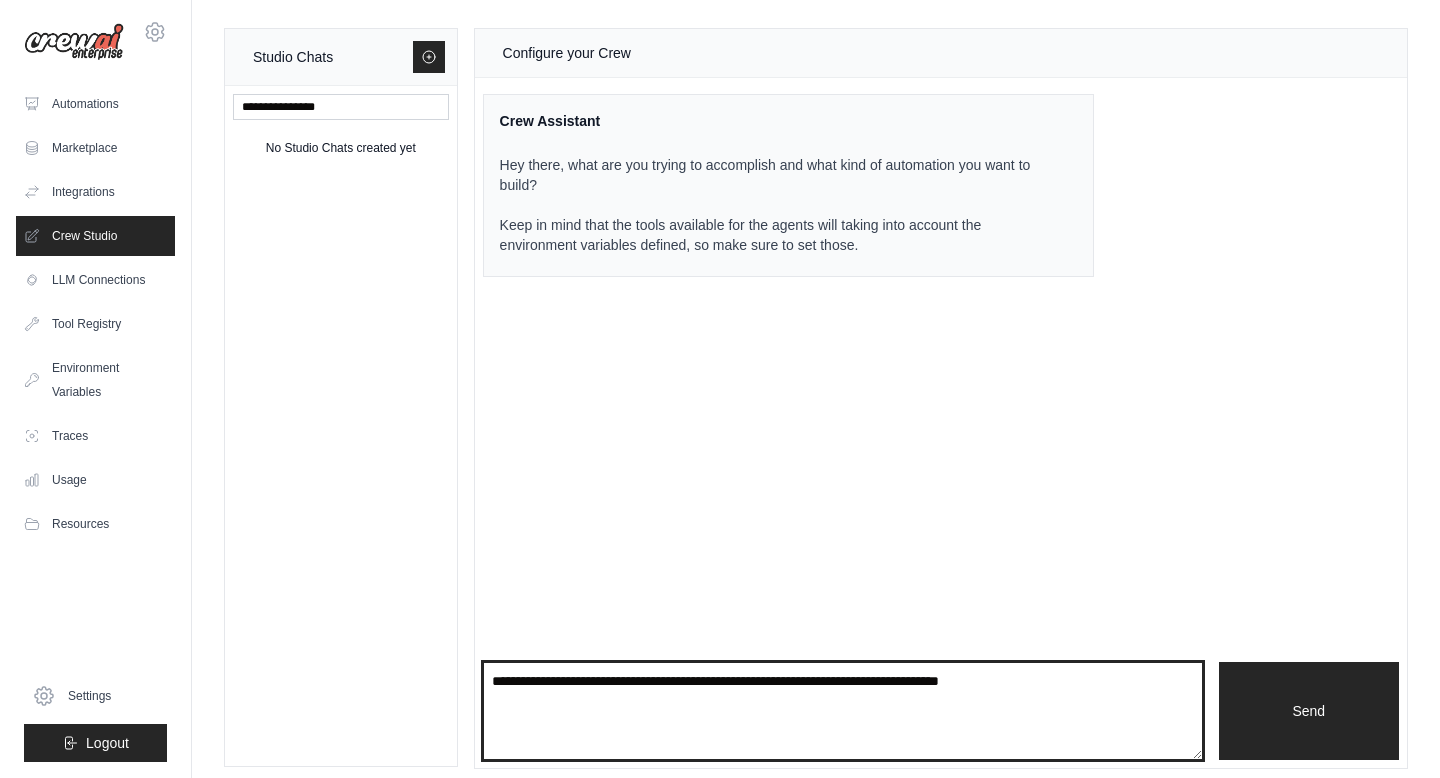 click at bounding box center (843, 711) 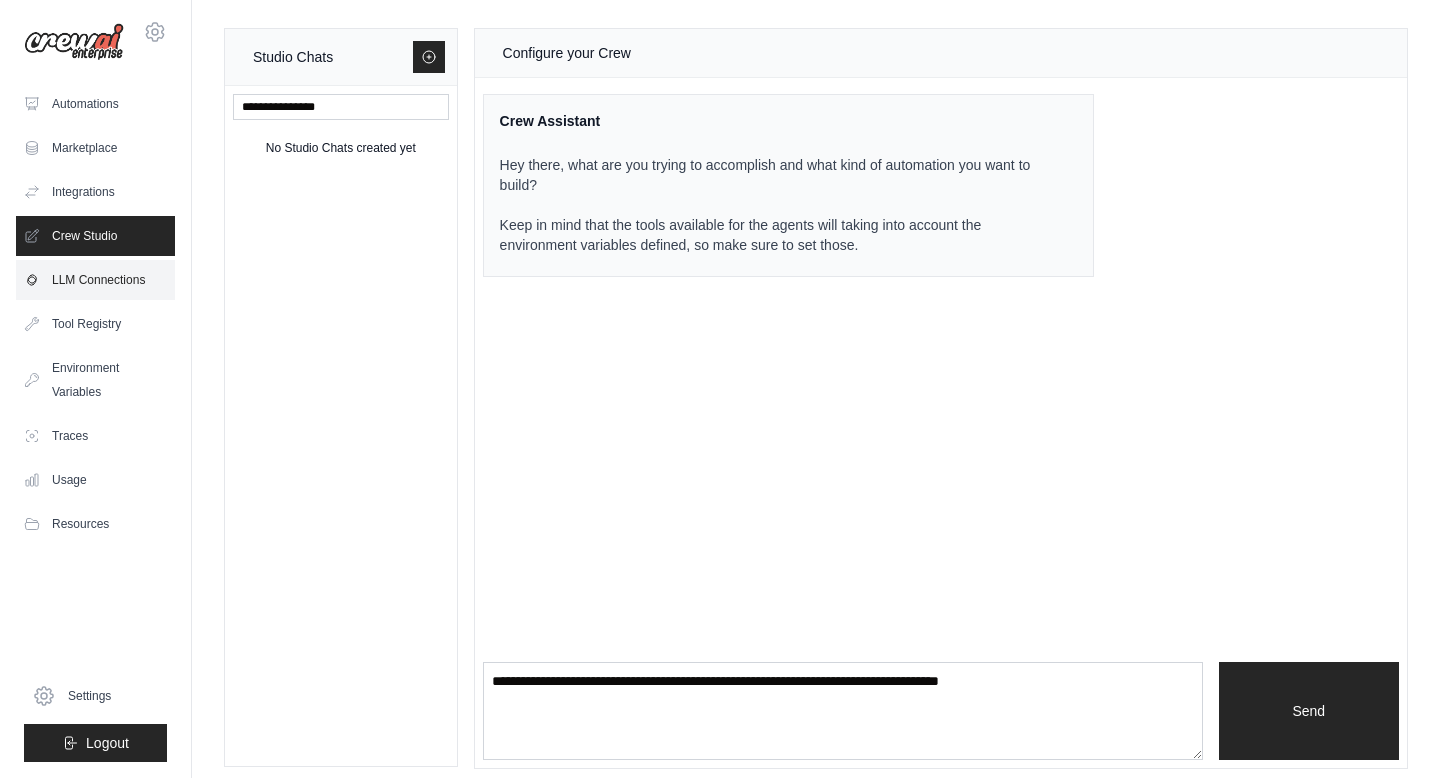 click on "LLM Connections" at bounding box center (95, 280) 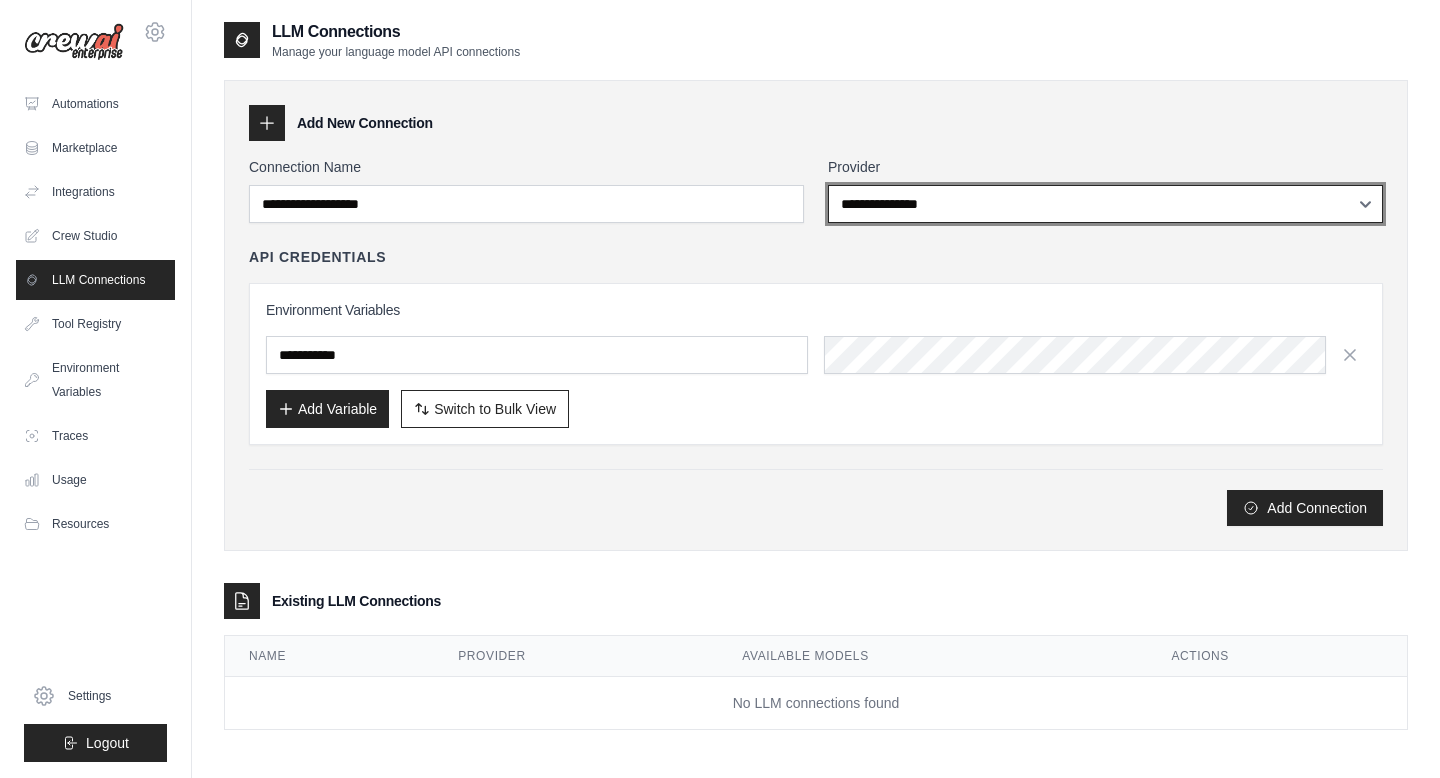 click on "**********" at bounding box center [1105, 204] 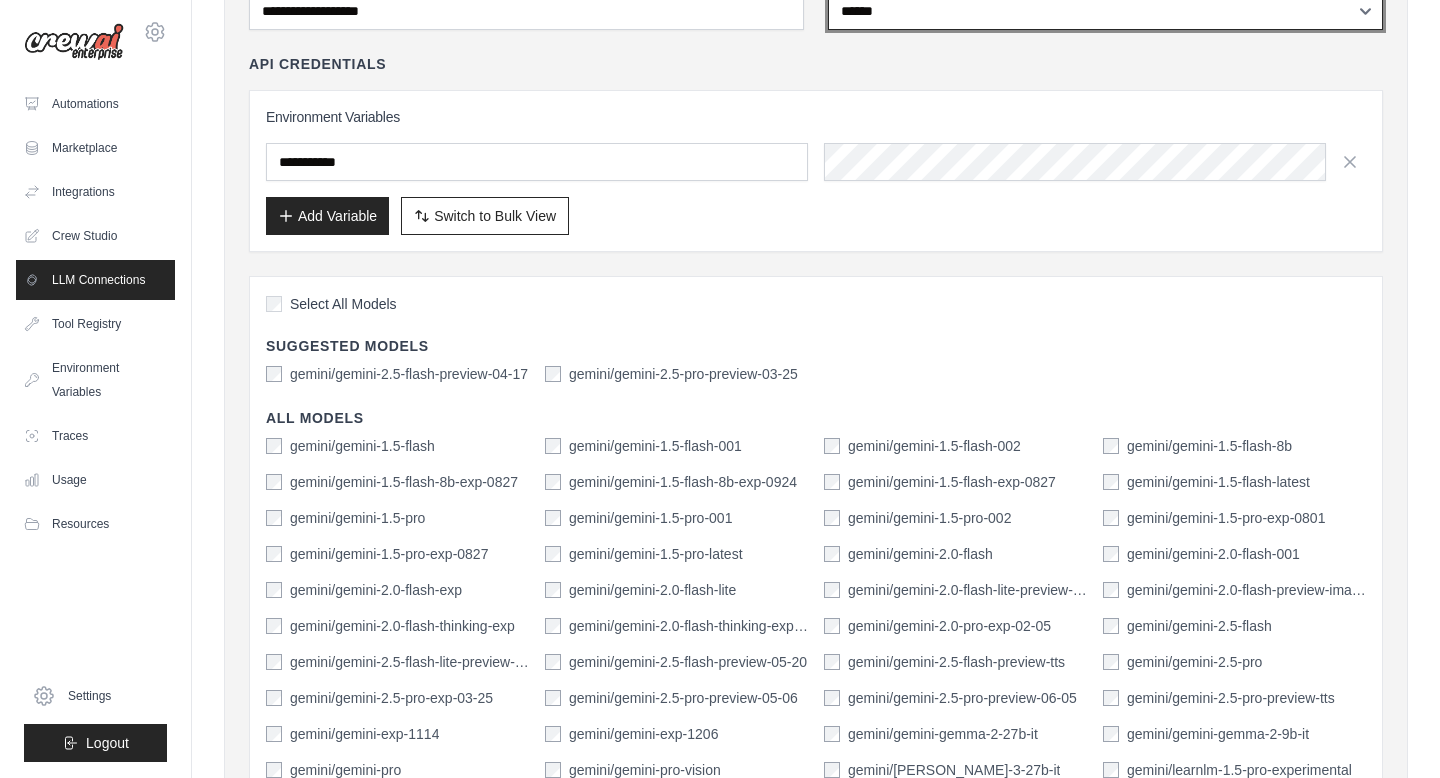 scroll, scrollTop: 210, scrollLeft: 0, axis: vertical 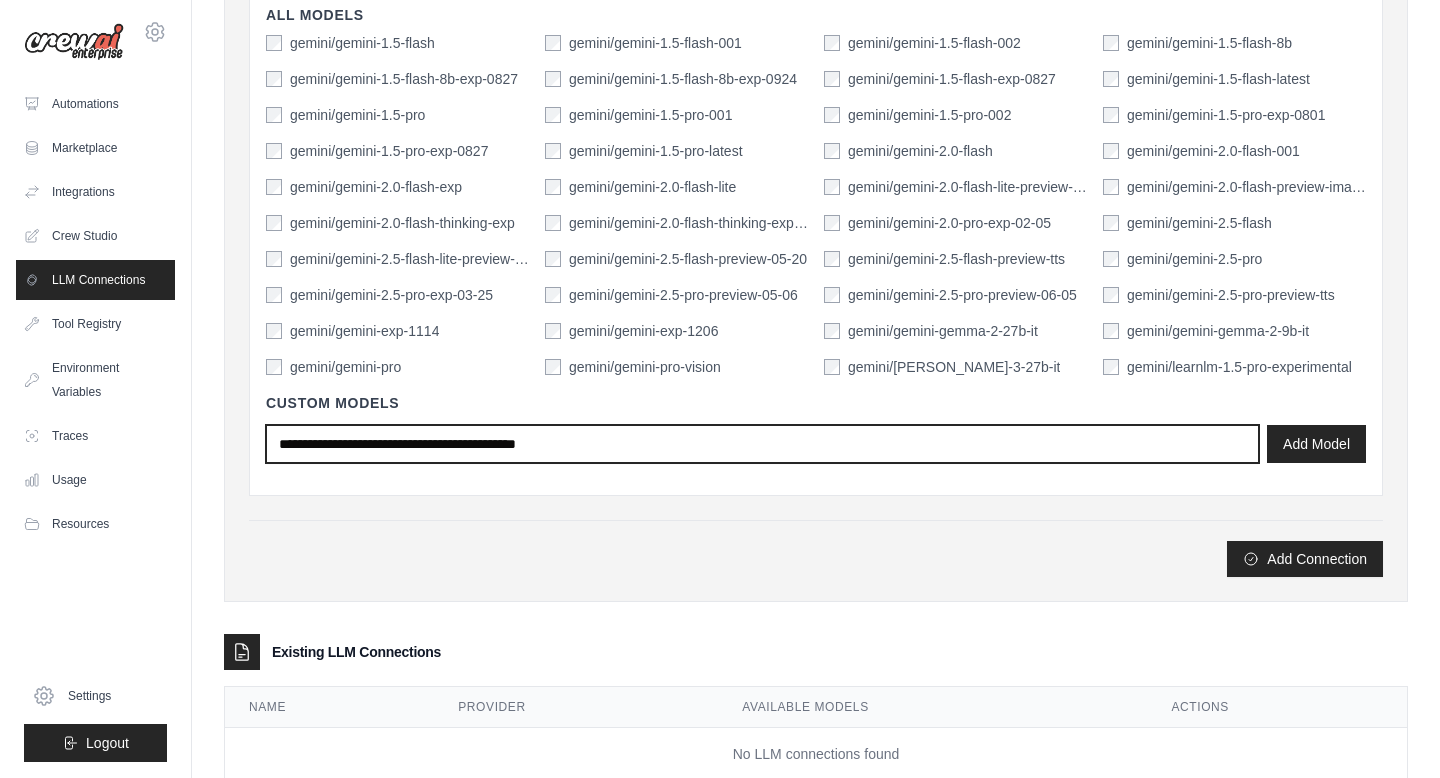 click at bounding box center [762, 444] 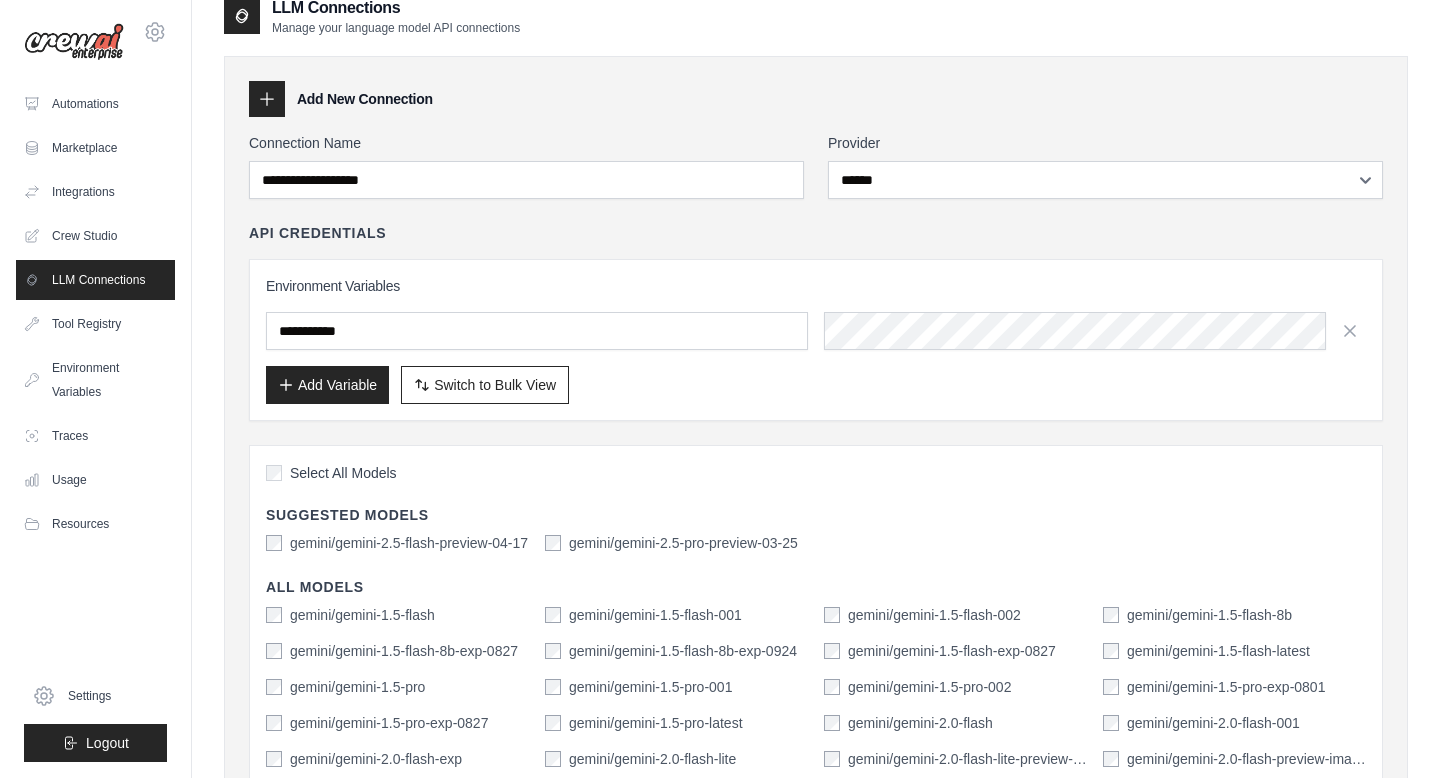 scroll, scrollTop: 0, scrollLeft: 0, axis: both 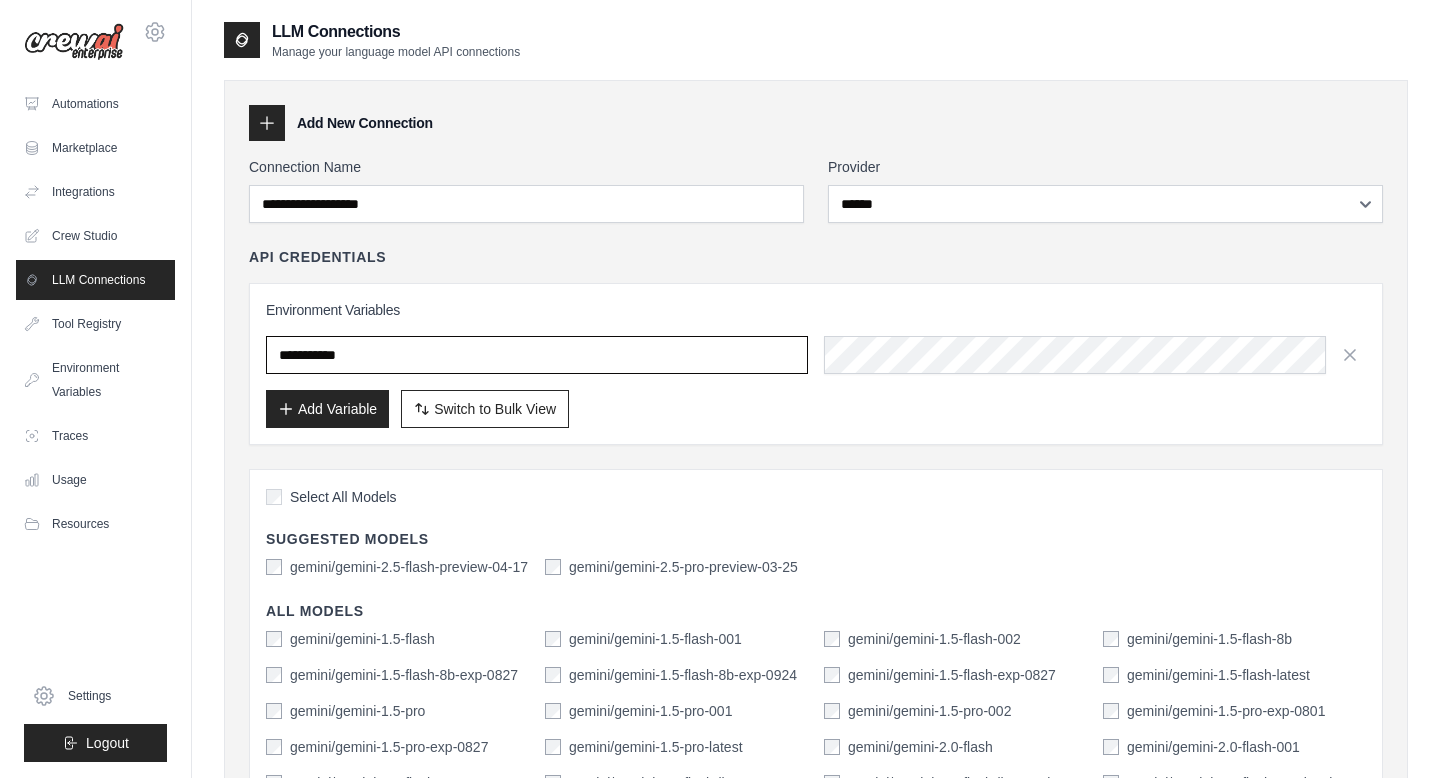 click at bounding box center [537, 355] 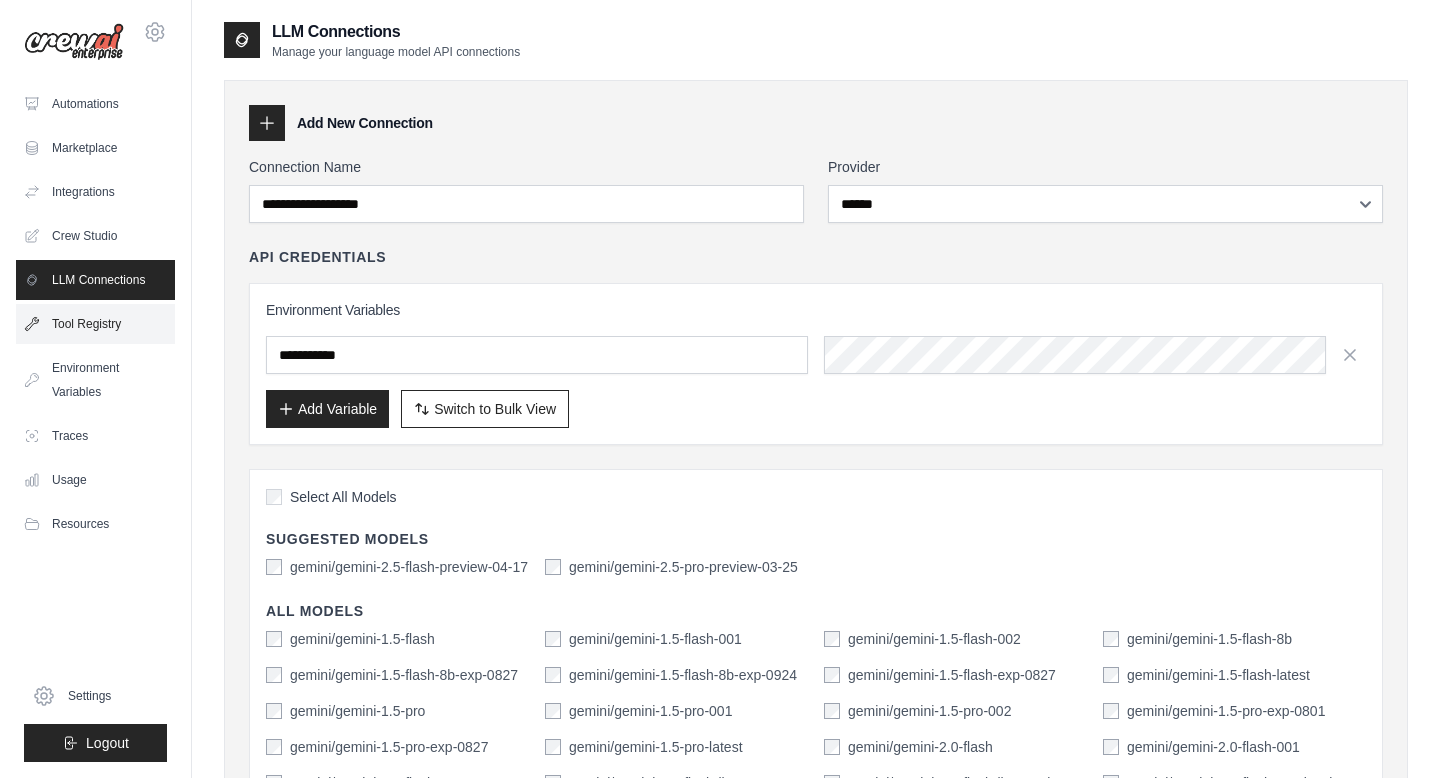 click on "Tool Registry" at bounding box center (95, 324) 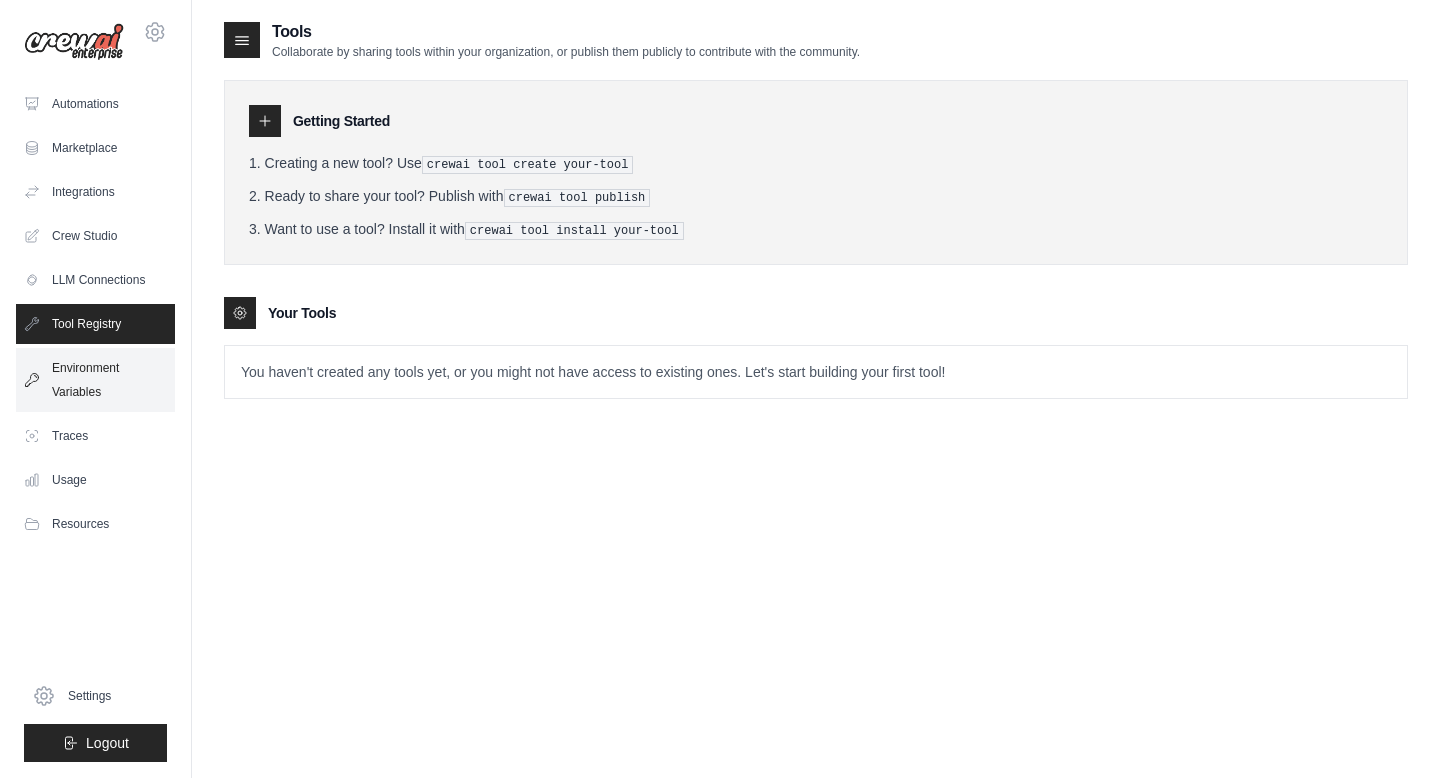 click on "Environment Variables" at bounding box center (95, 380) 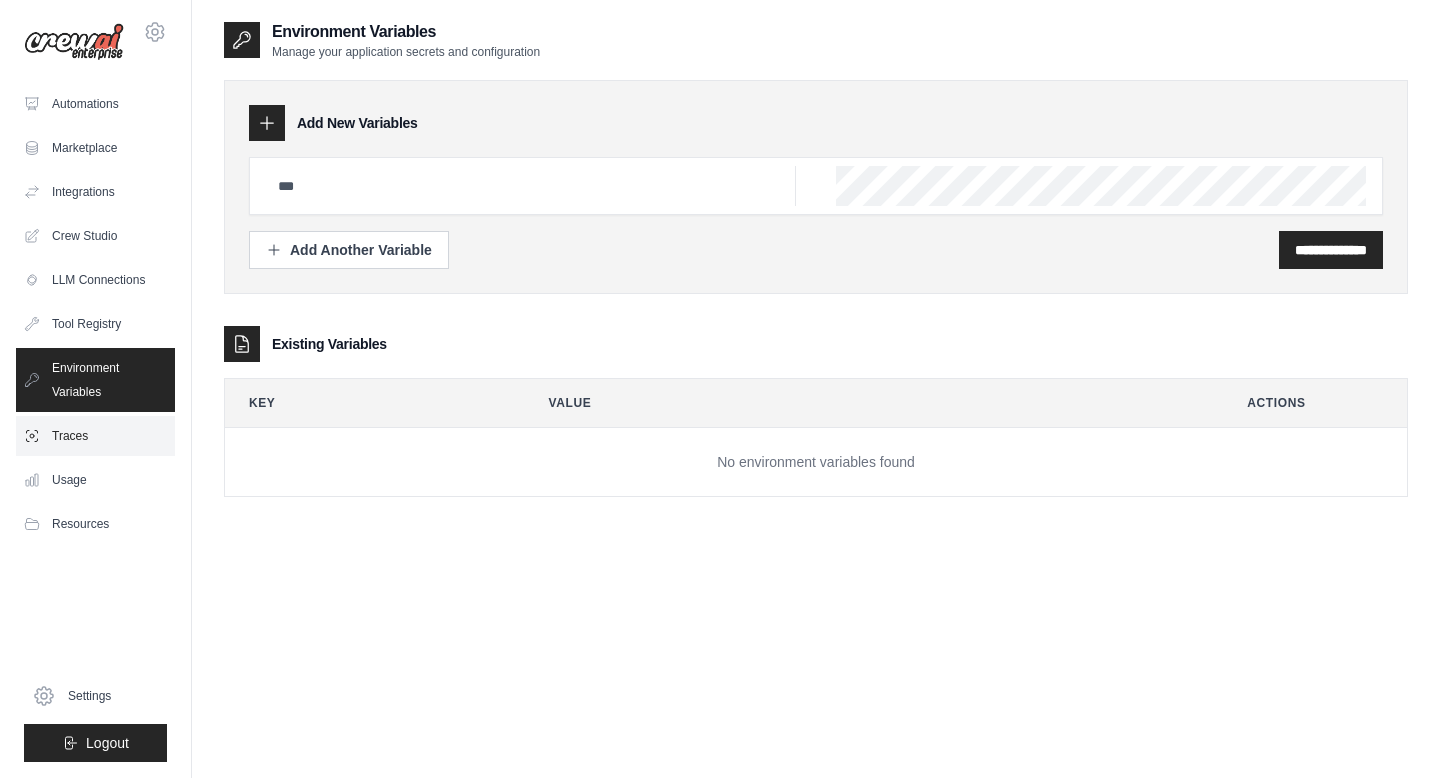 click on "Traces" at bounding box center (95, 436) 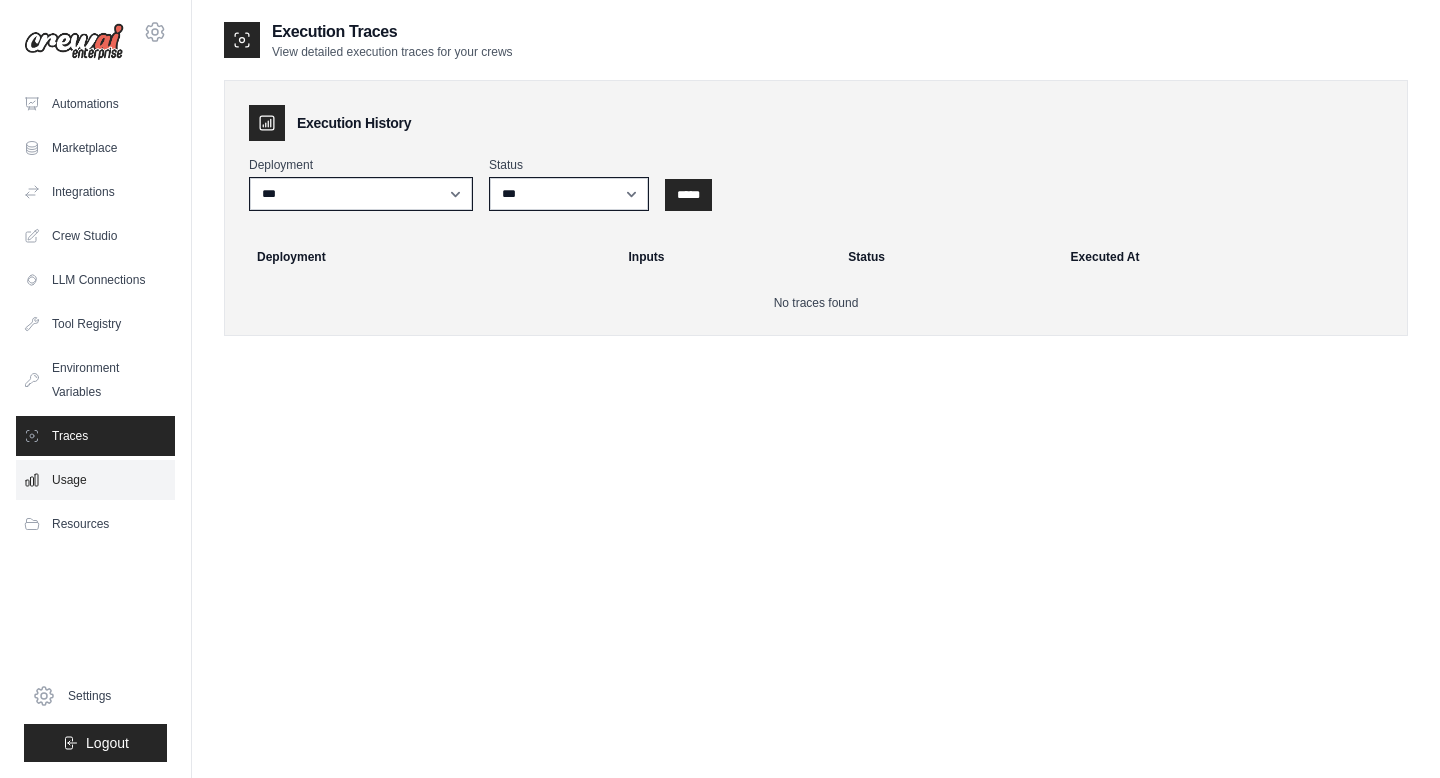 click on "Usage" at bounding box center (95, 480) 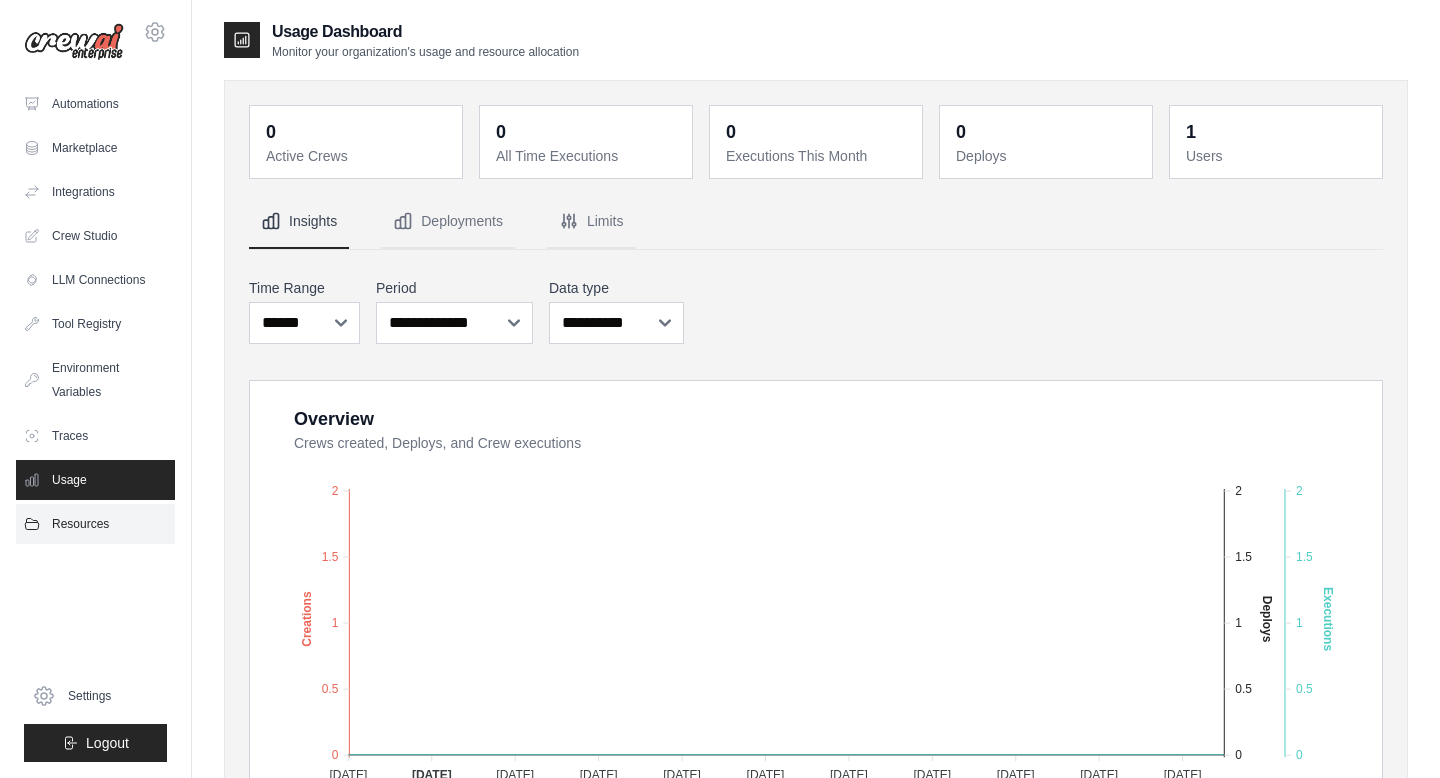click on "Resources" at bounding box center [95, 524] 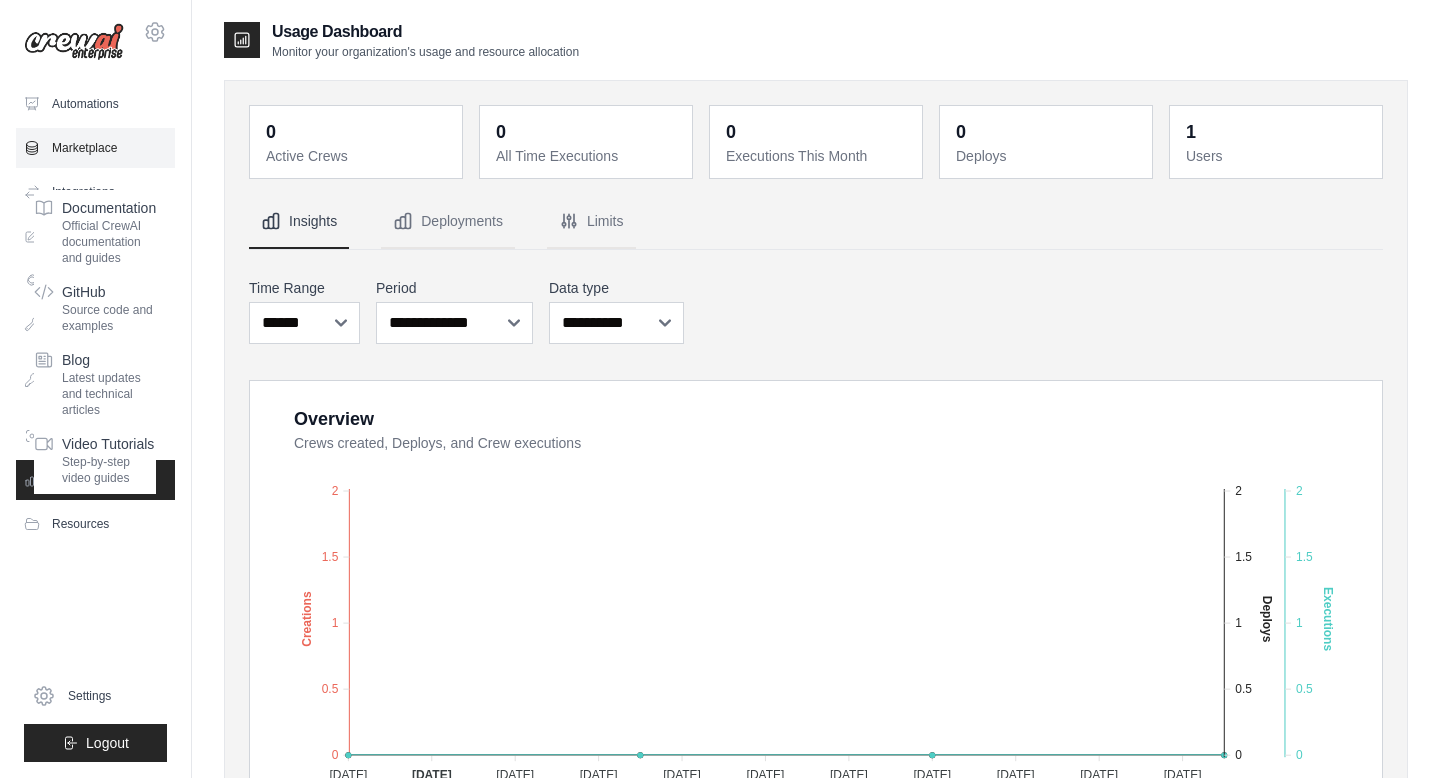 click on "Marketplace" at bounding box center [95, 148] 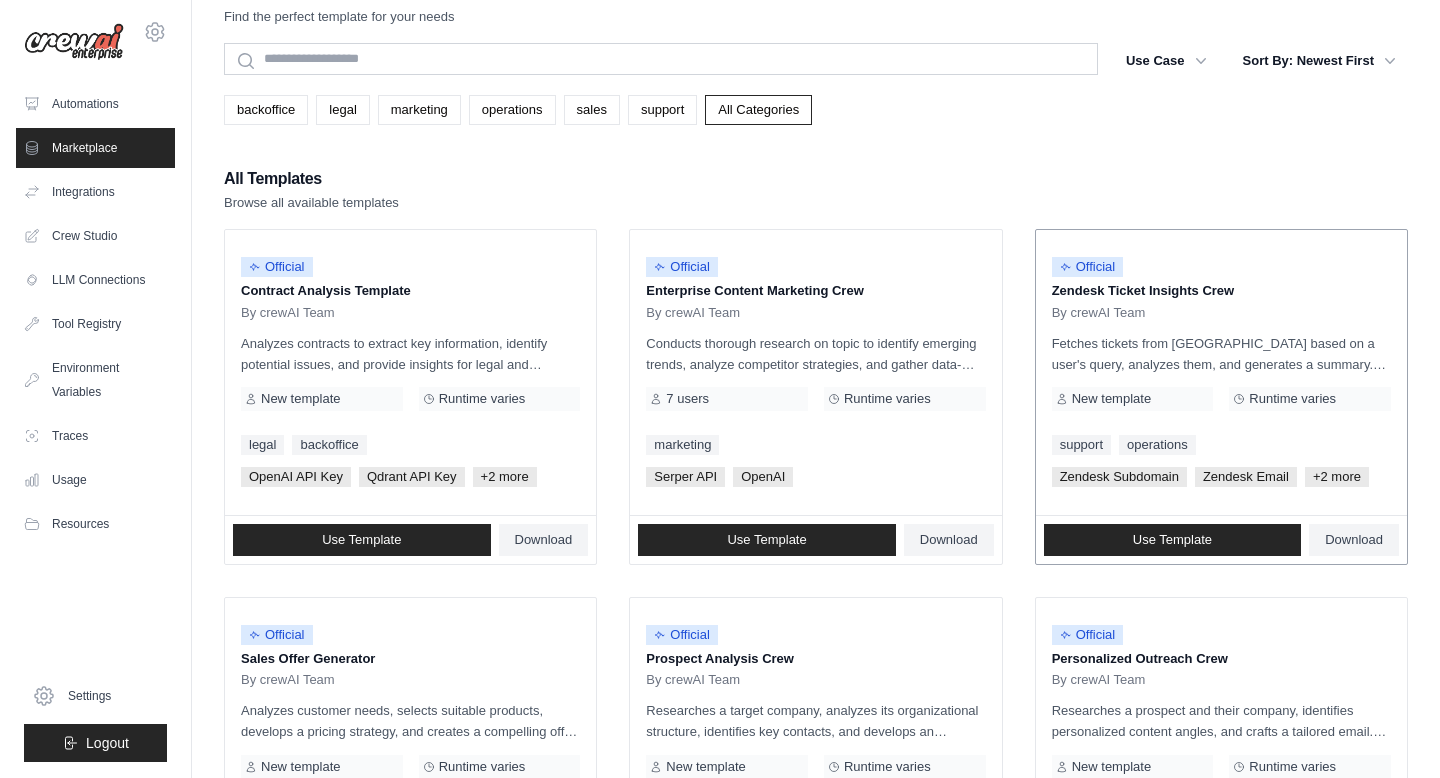 scroll, scrollTop: 1075, scrollLeft: 0, axis: vertical 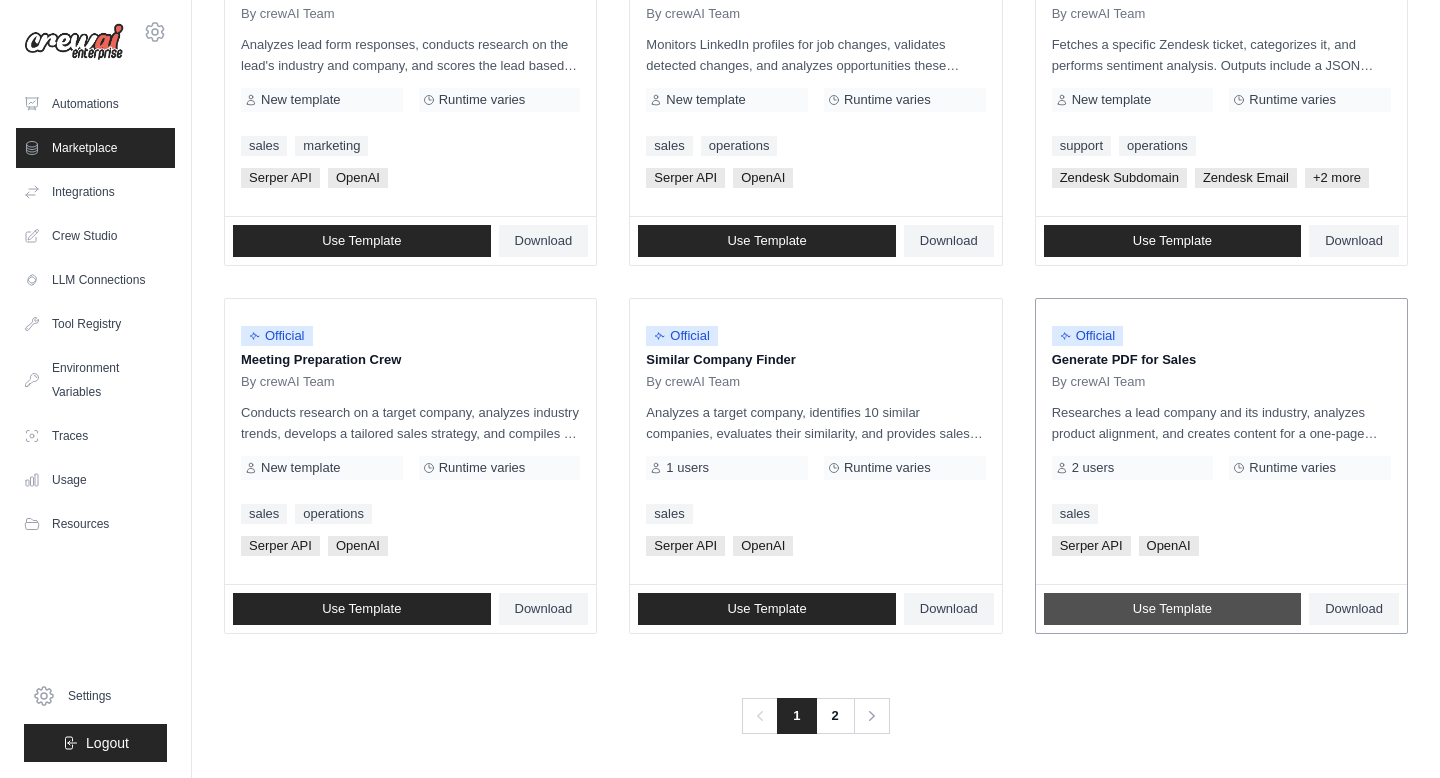 click on "Use Template" at bounding box center (1172, 609) 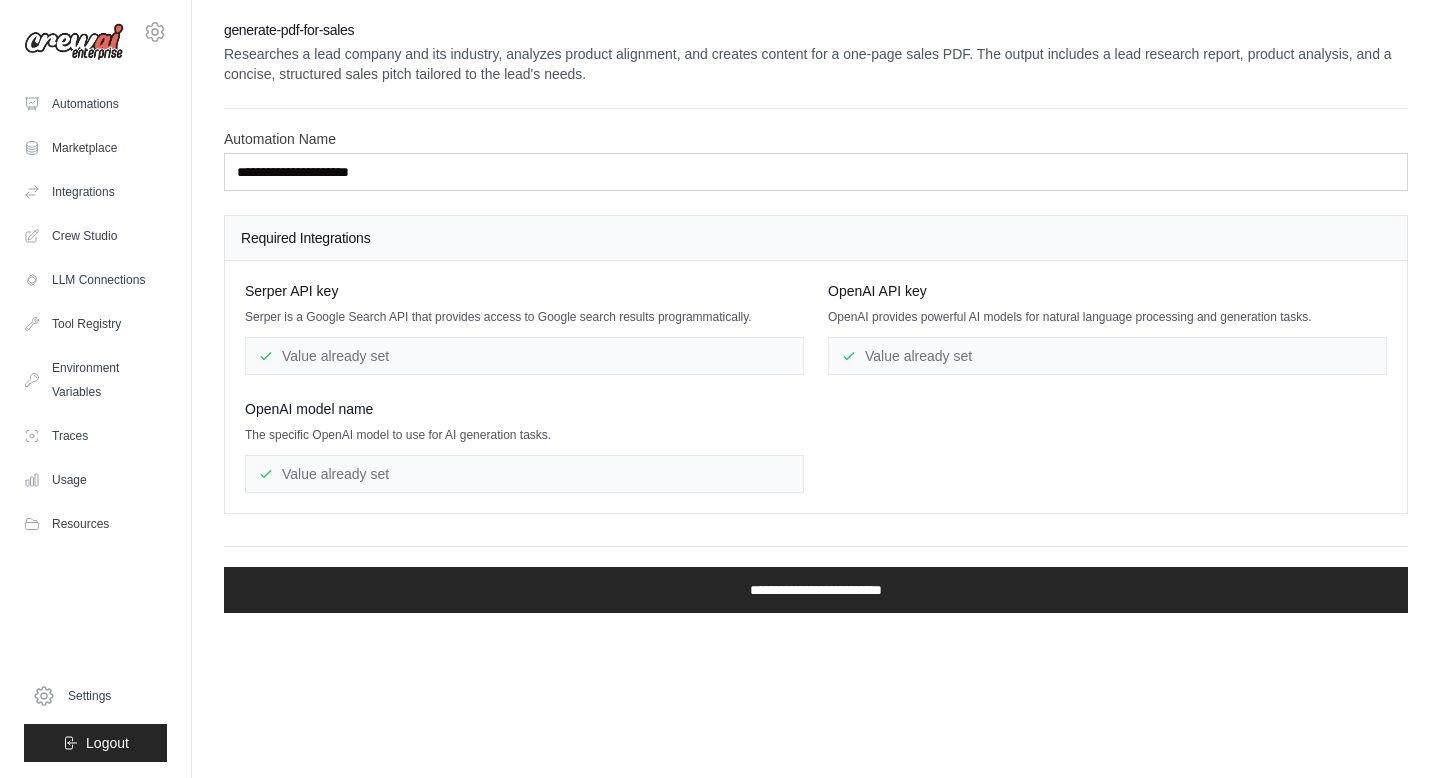 scroll, scrollTop: 0, scrollLeft: 0, axis: both 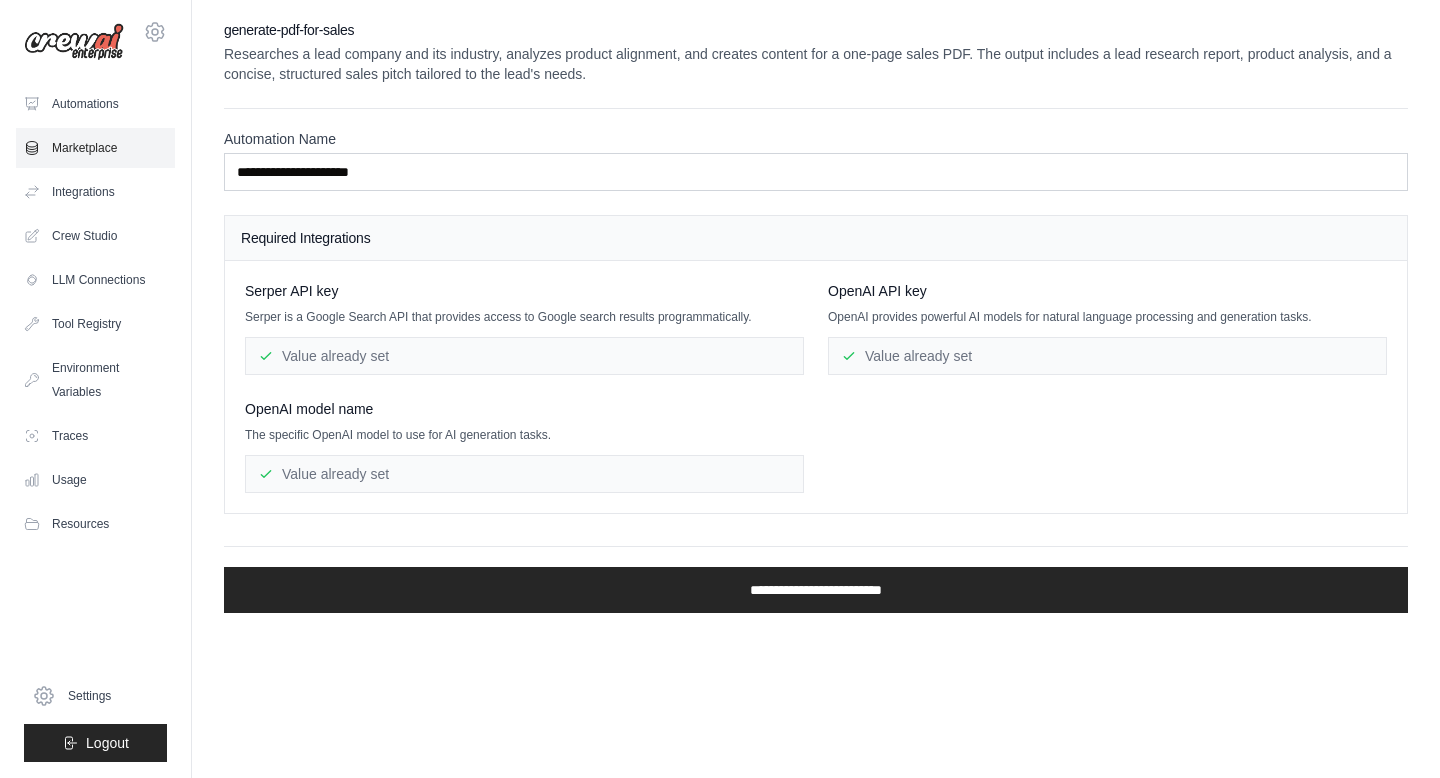 click on "Marketplace" at bounding box center (95, 148) 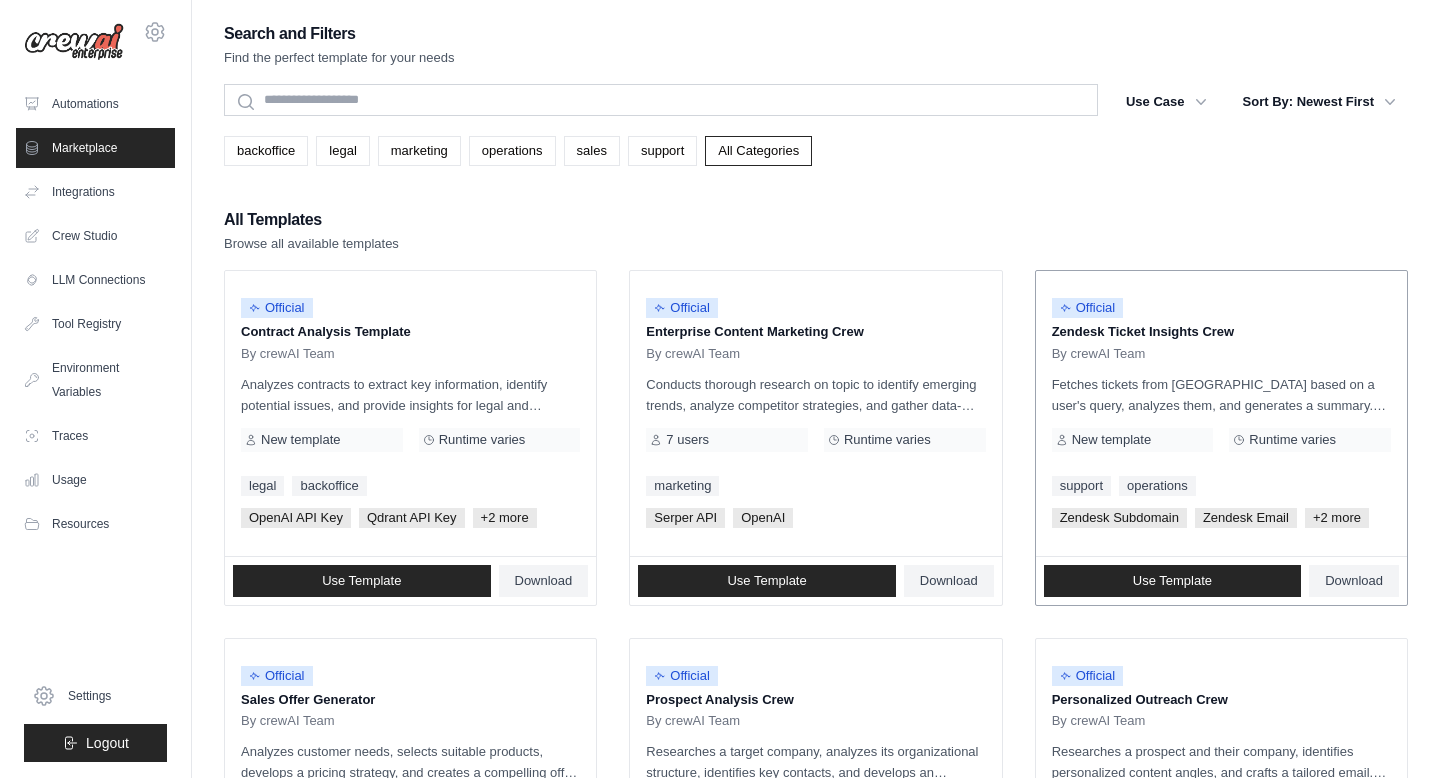 scroll, scrollTop: 1075, scrollLeft: 0, axis: vertical 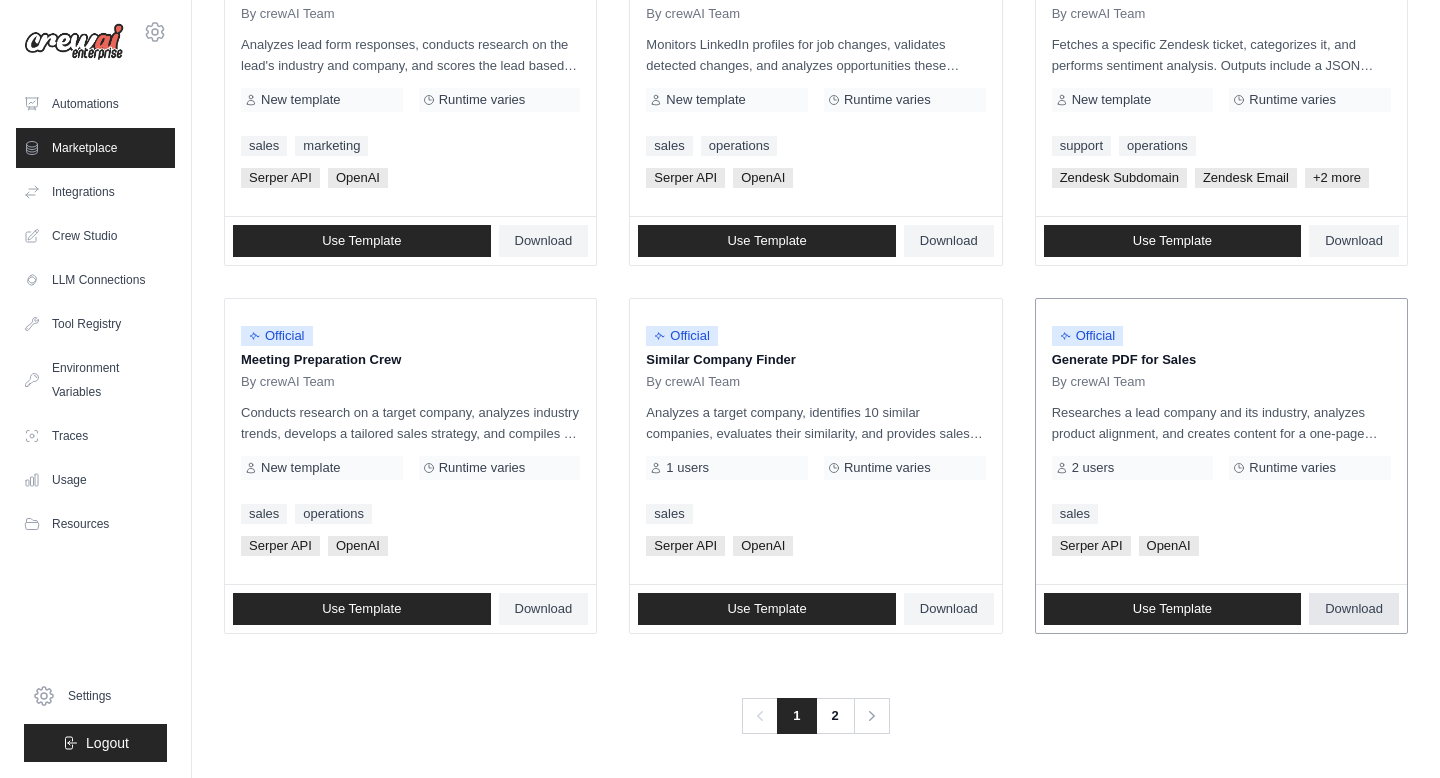 click on "Download" at bounding box center [1354, 609] 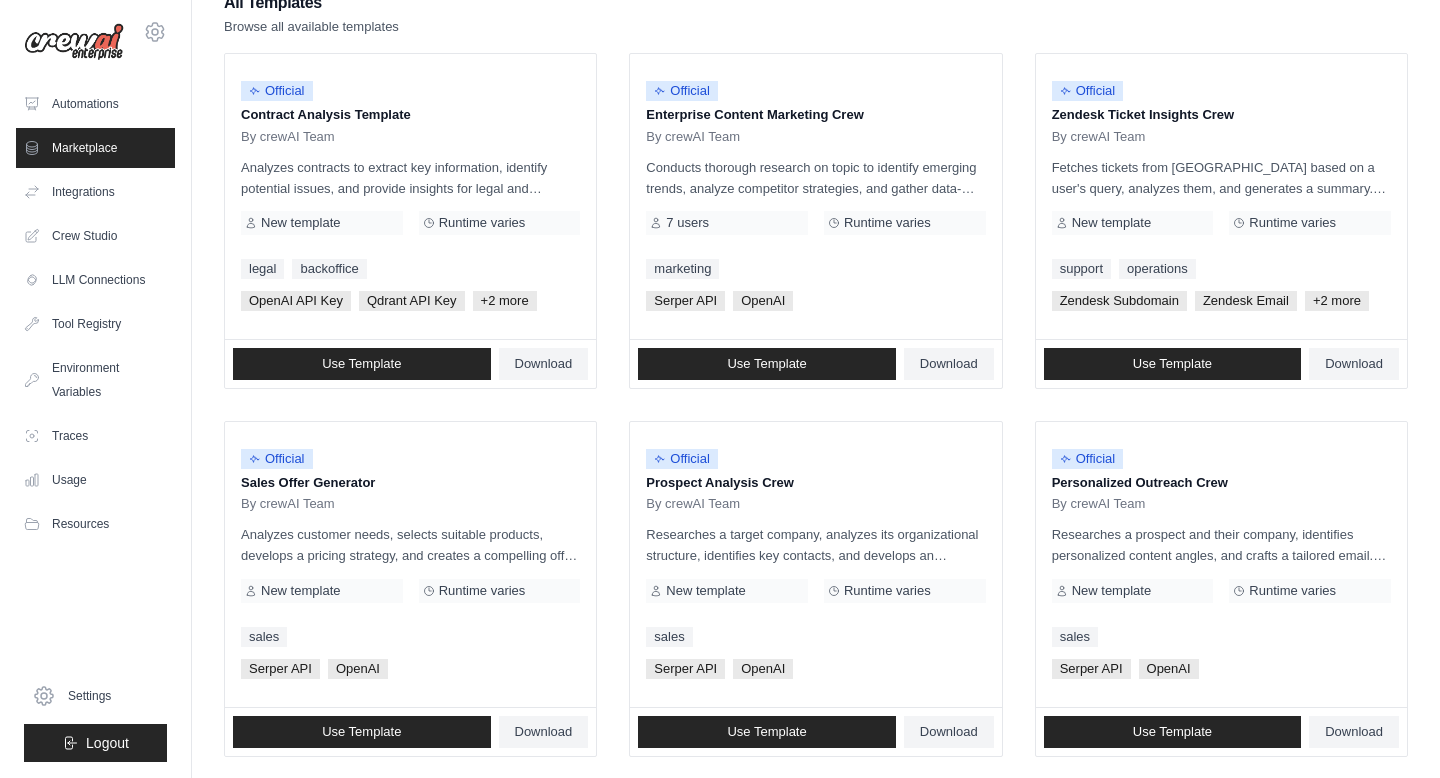scroll, scrollTop: 0, scrollLeft: 0, axis: both 